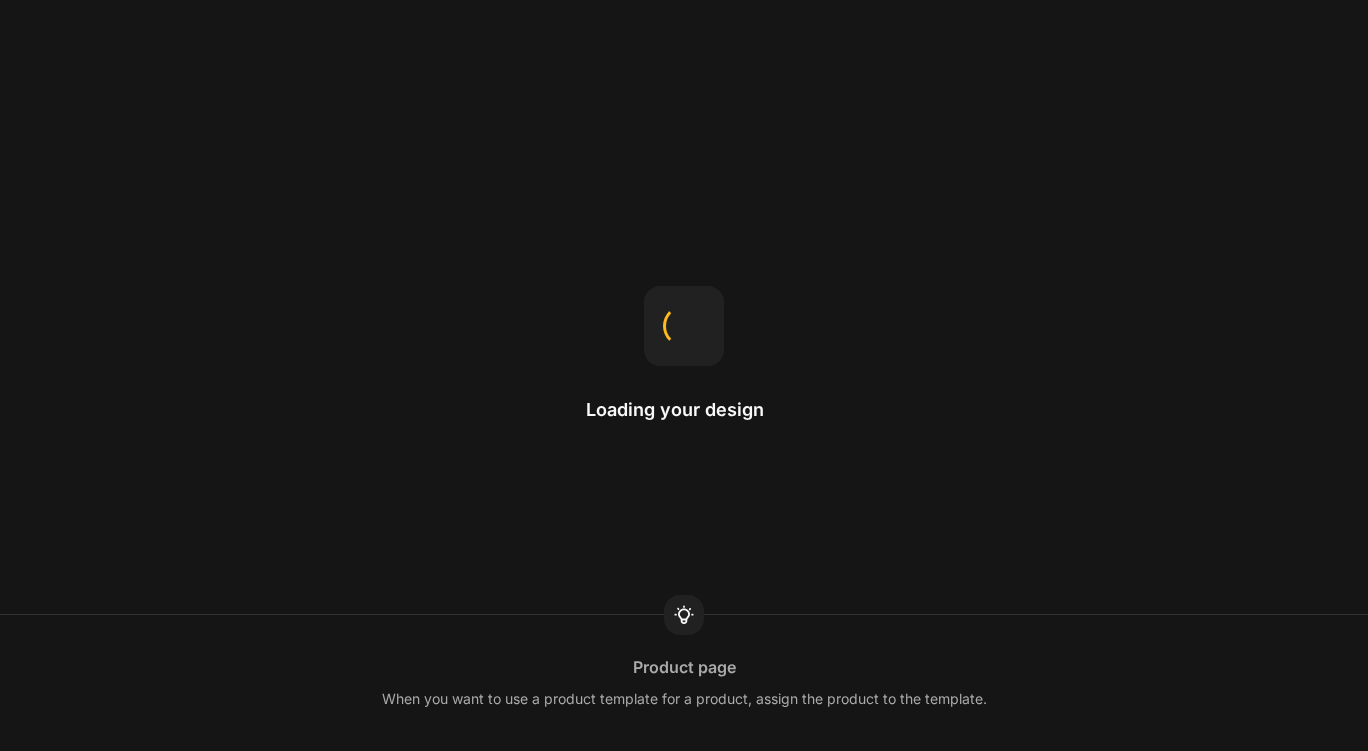 scroll, scrollTop: 0, scrollLeft: 0, axis: both 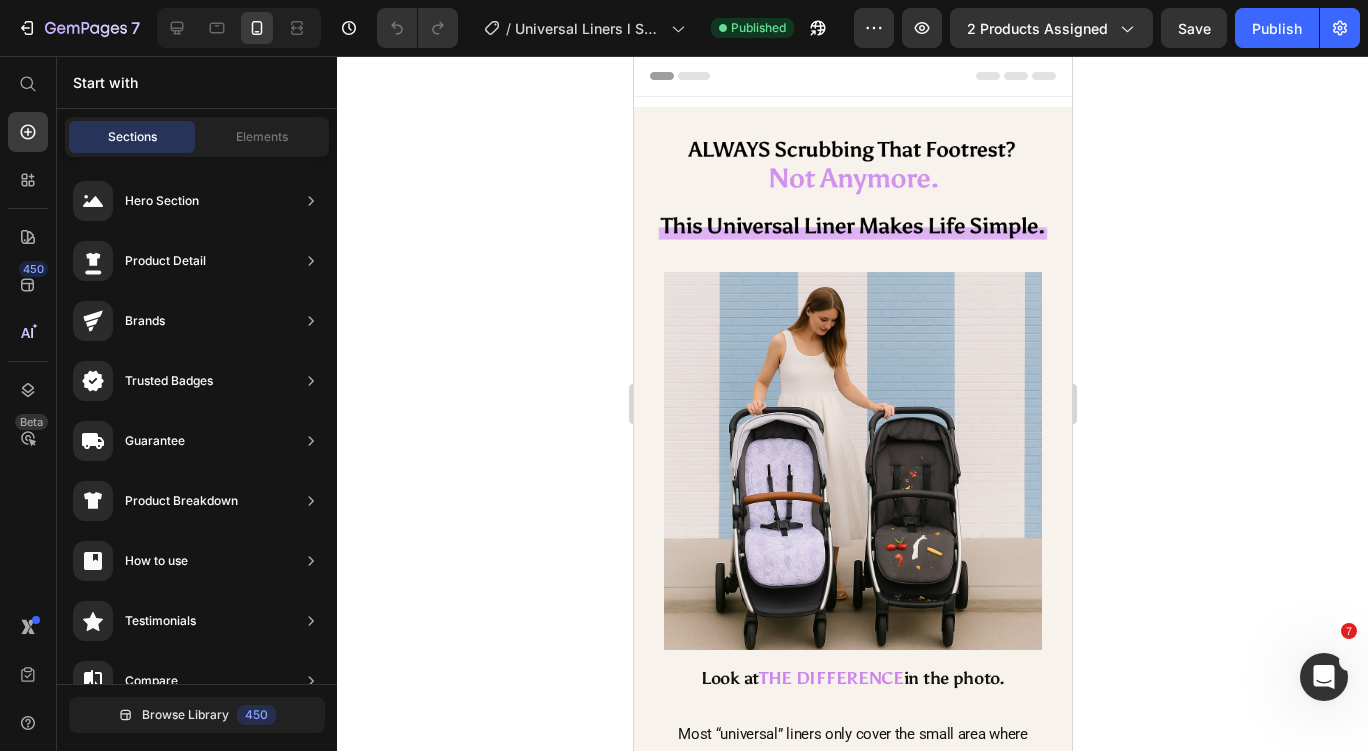 click 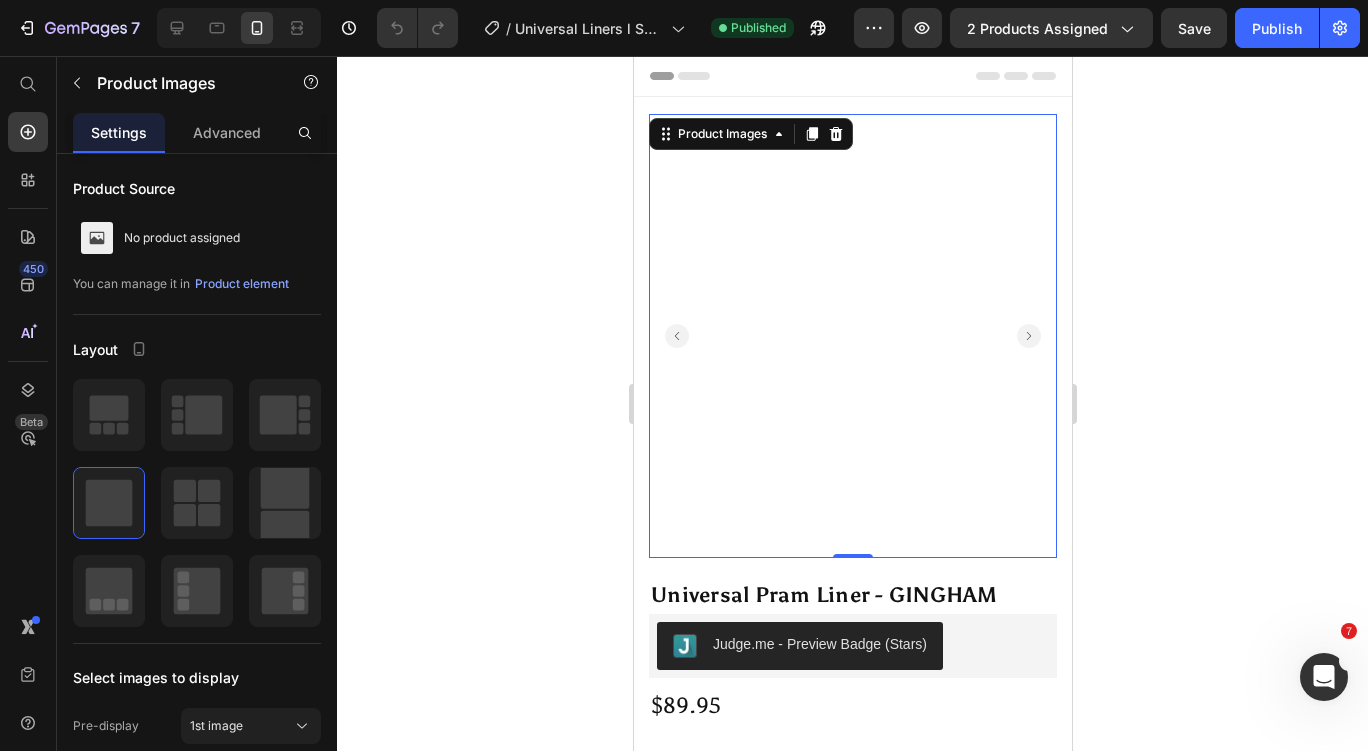 scroll, scrollTop: 700, scrollLeft: 0, axis: vertical 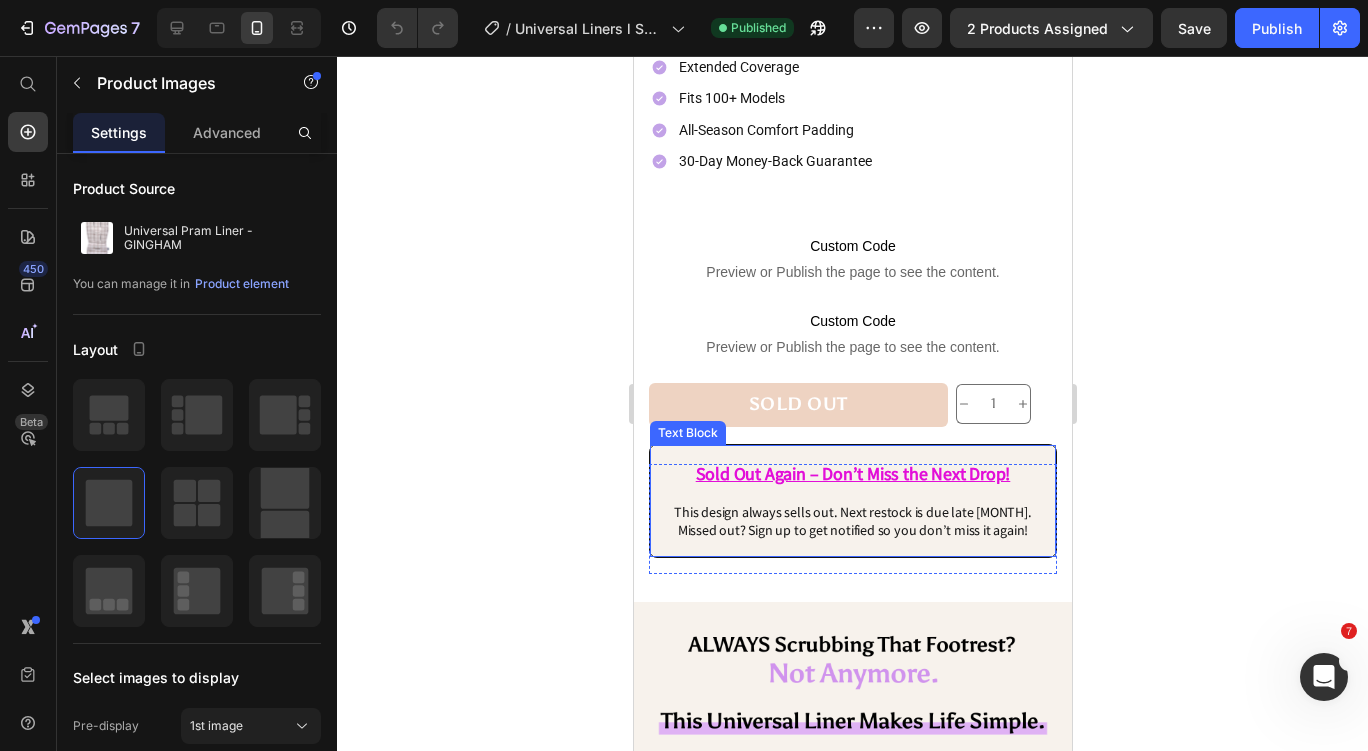 click on "This design always sells out. Next restock is due late [MONTH]. Missed out? Sign up to get notified so you don’t miss it again!" at bounding box center [852, 521] 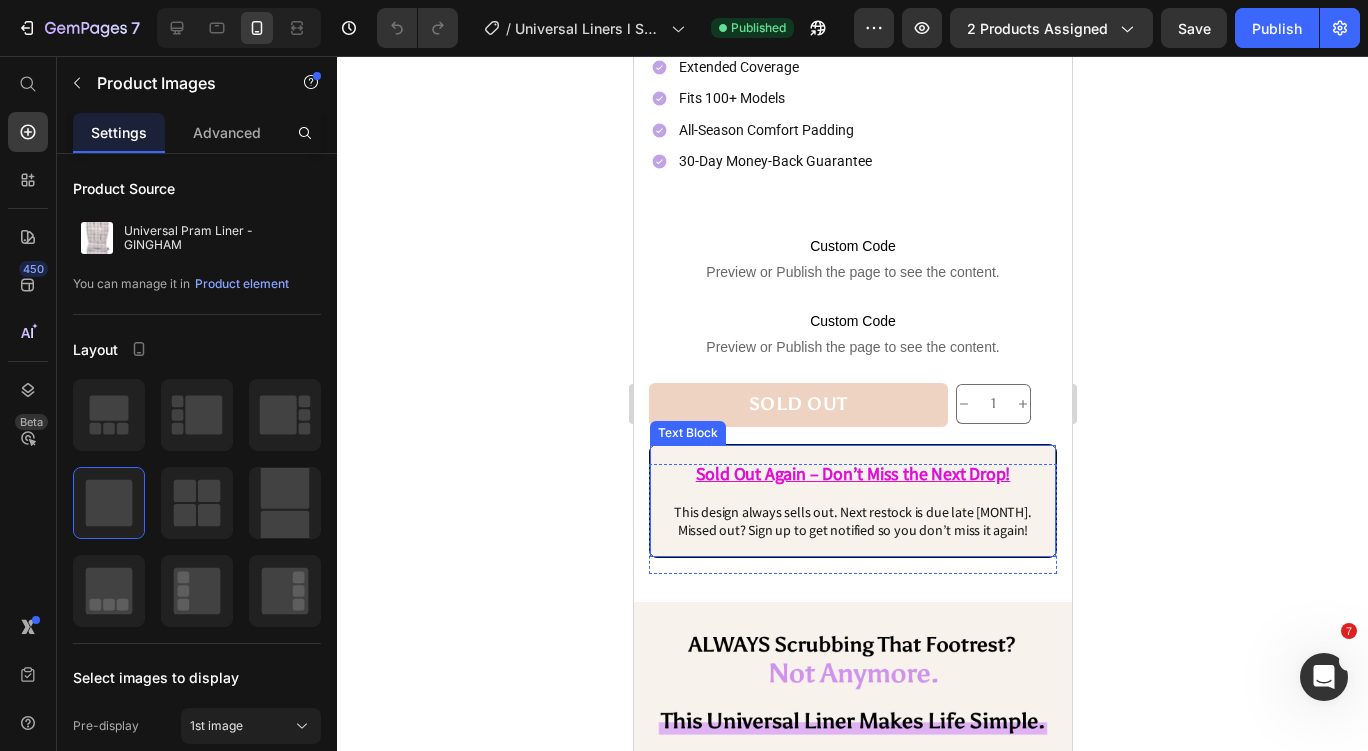 click on "This design always sells out. Next restock is due late [MONTH]. Missed out? Sign up to get notified so you don’t miss it again!" at bounding box center (852, 521) 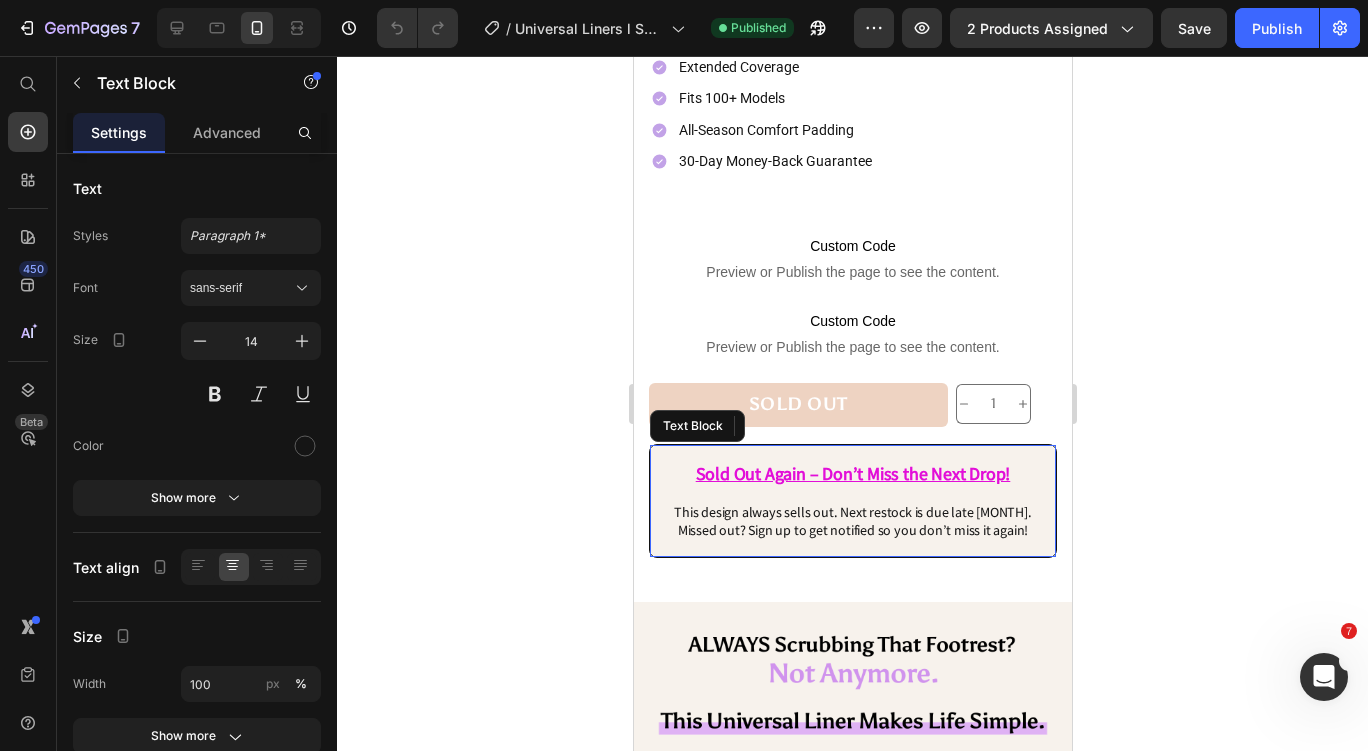 click on "This design always sells out. Next restock is due late [MONTH]. Missed out? Sign up to get notified so you don’t miss it again!" at bounding box center [852, 521] 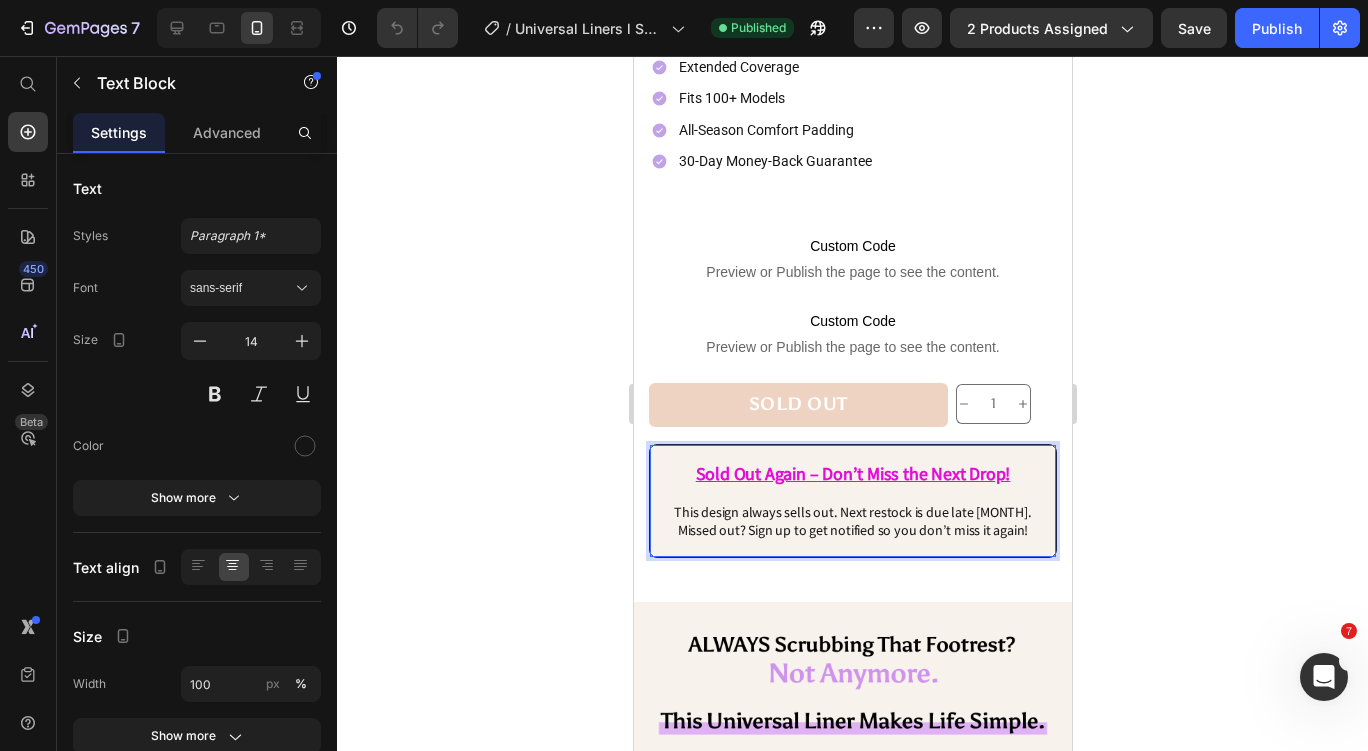 click on "This design always sells out. Next restock is due late [MONTH]. Missed out? Sign up to get notified so you don’t miss it again!" at bounding box center [852, 521] 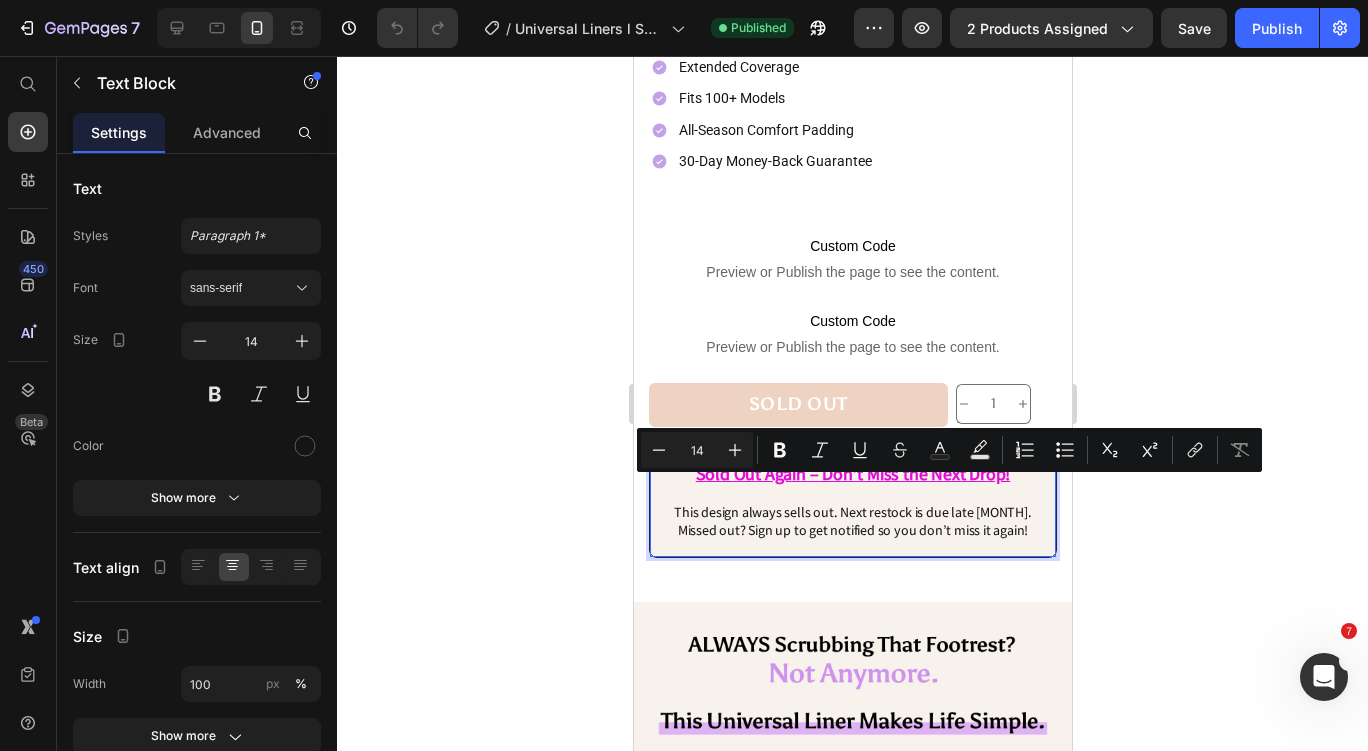 click on "This design always sells out. Next restock is due late [MONTH]. Missed out? Sign up to get notified so you don’t miss it again!" at bounding box center (852, 521) 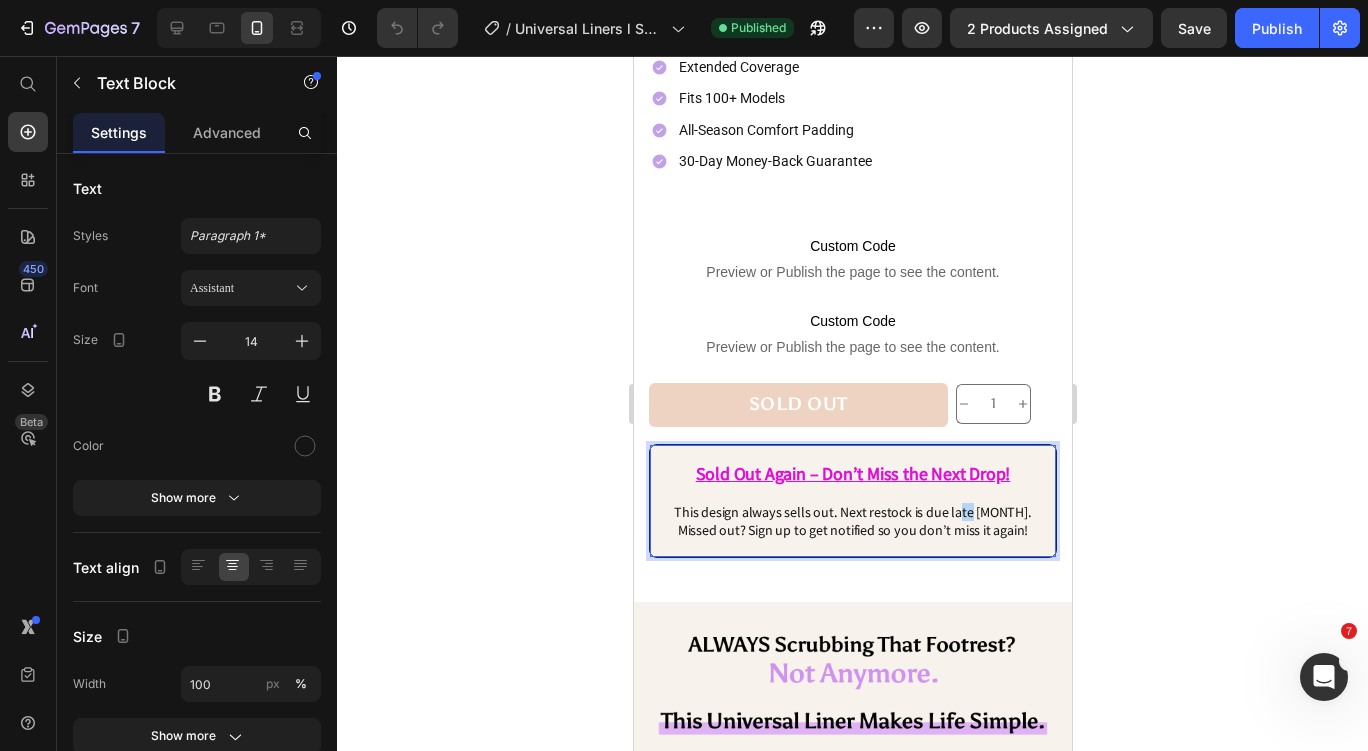 click on "This design always sells out. Next restock is due late [MONTH]. Missed out? Sign up to get notified so you don’t miss it again!" at bounding box center [852, 521] 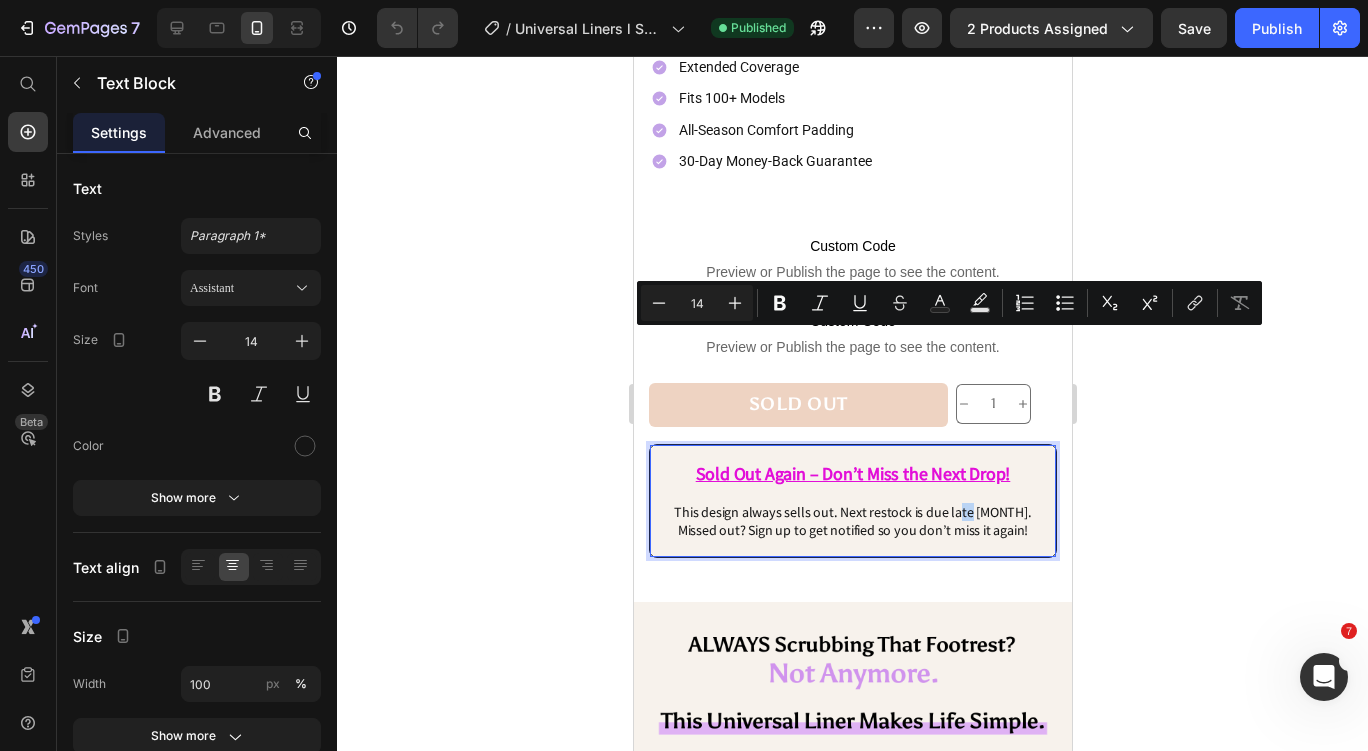scroll, scrollTop: 900, scrollLeft: 0, axis: vertical 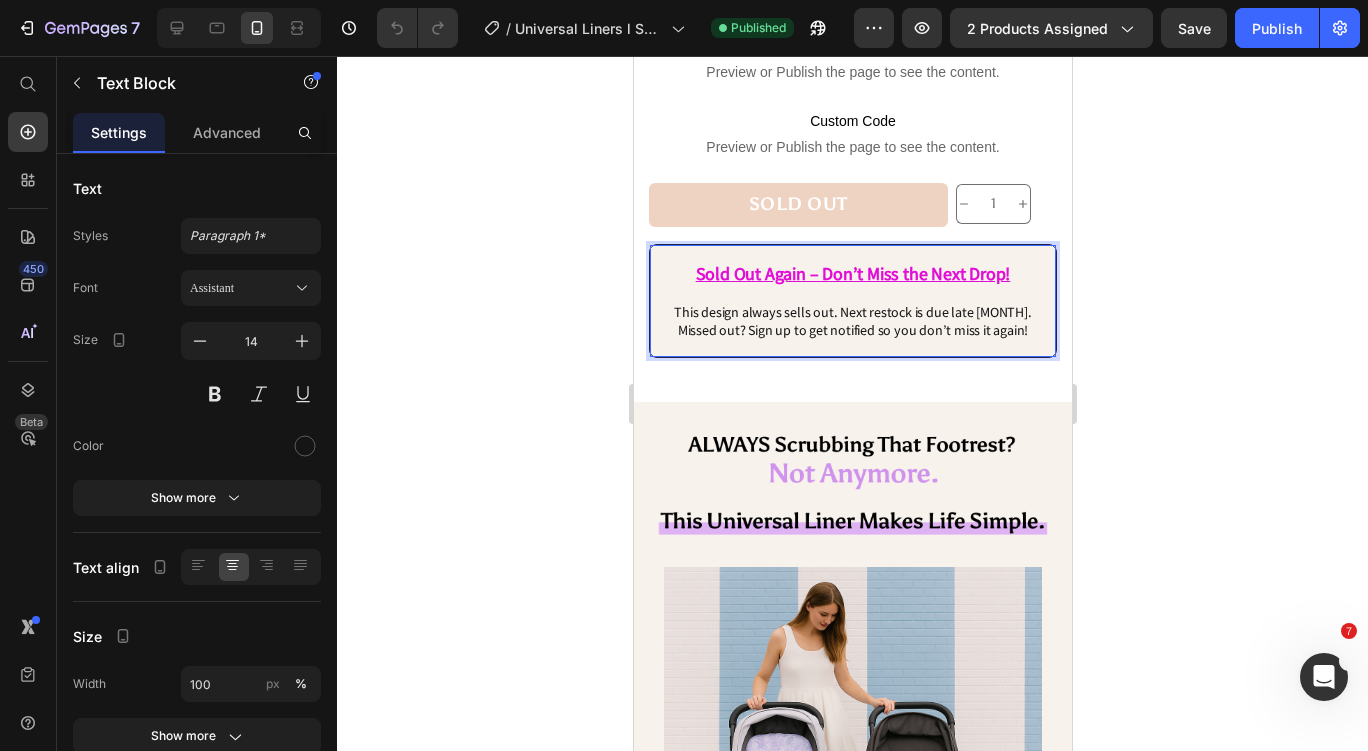 click on "This design always sells out. Next restock is due late [MONTH]. Missed out? Sign up to get notified so you don’t miss it again!" at bounding box center (852, 321) 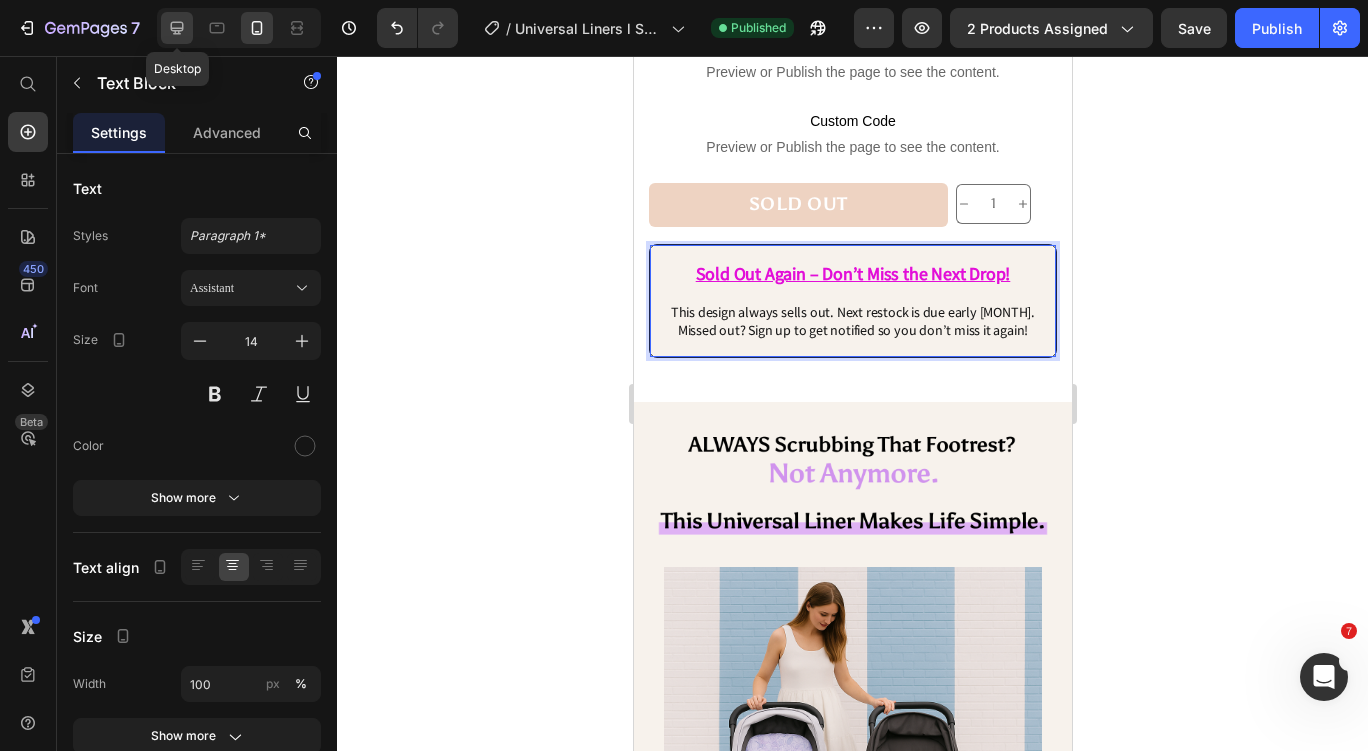 click 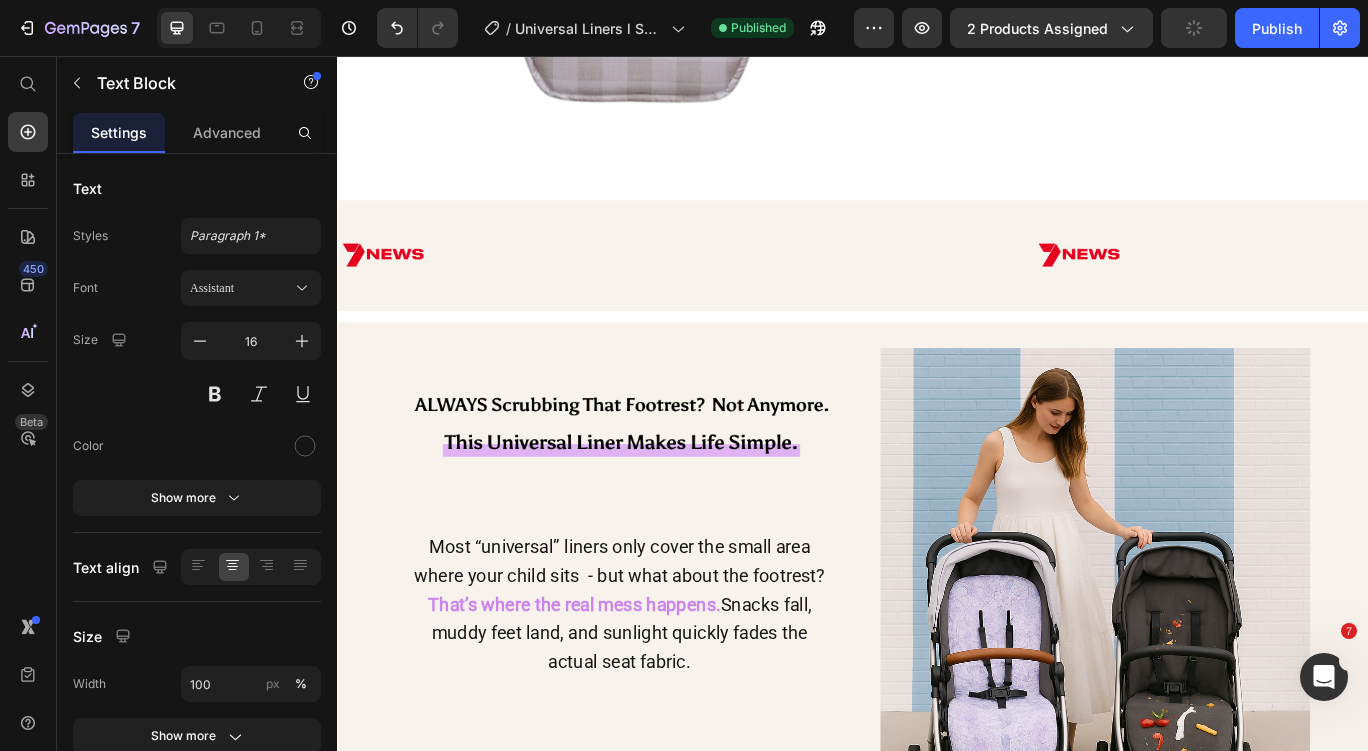 scroll, scrollTop: 1484, scrollLeft: 0, axis: vertical 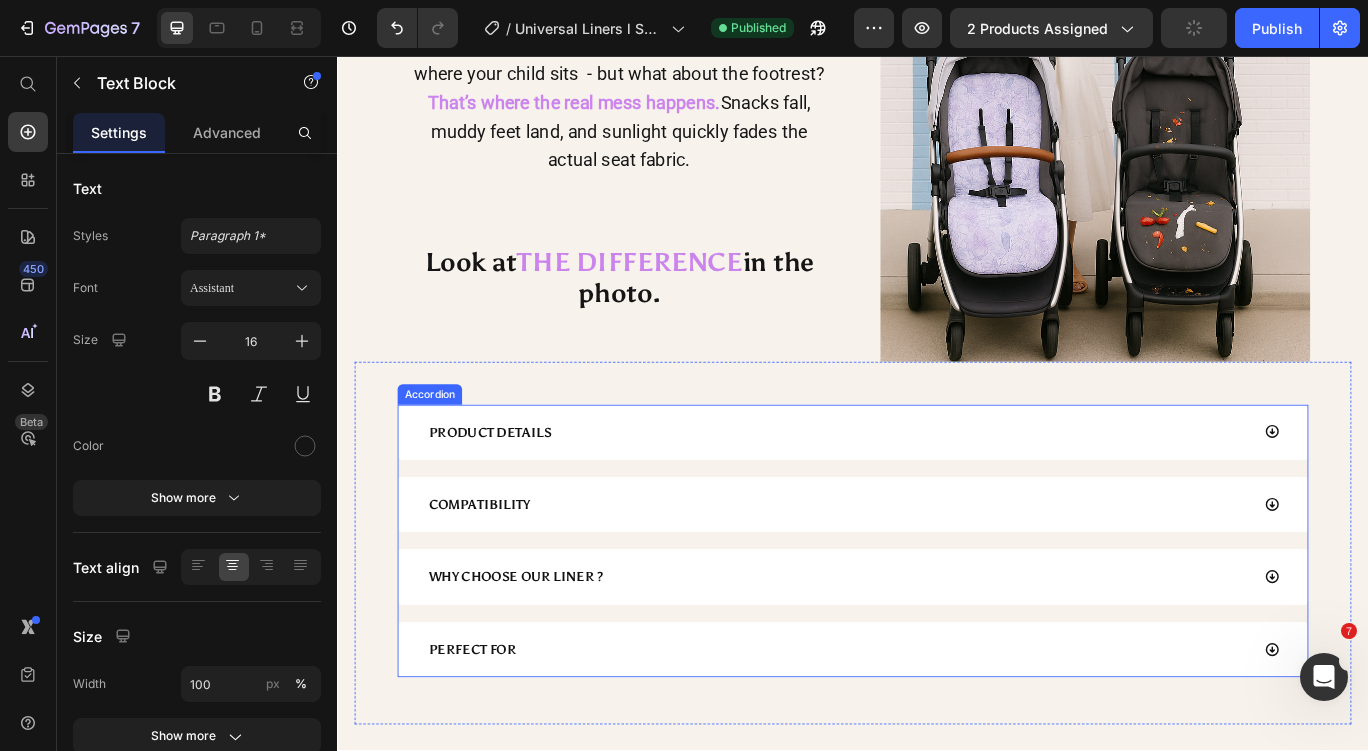 click at bounding box center (1218, 112) 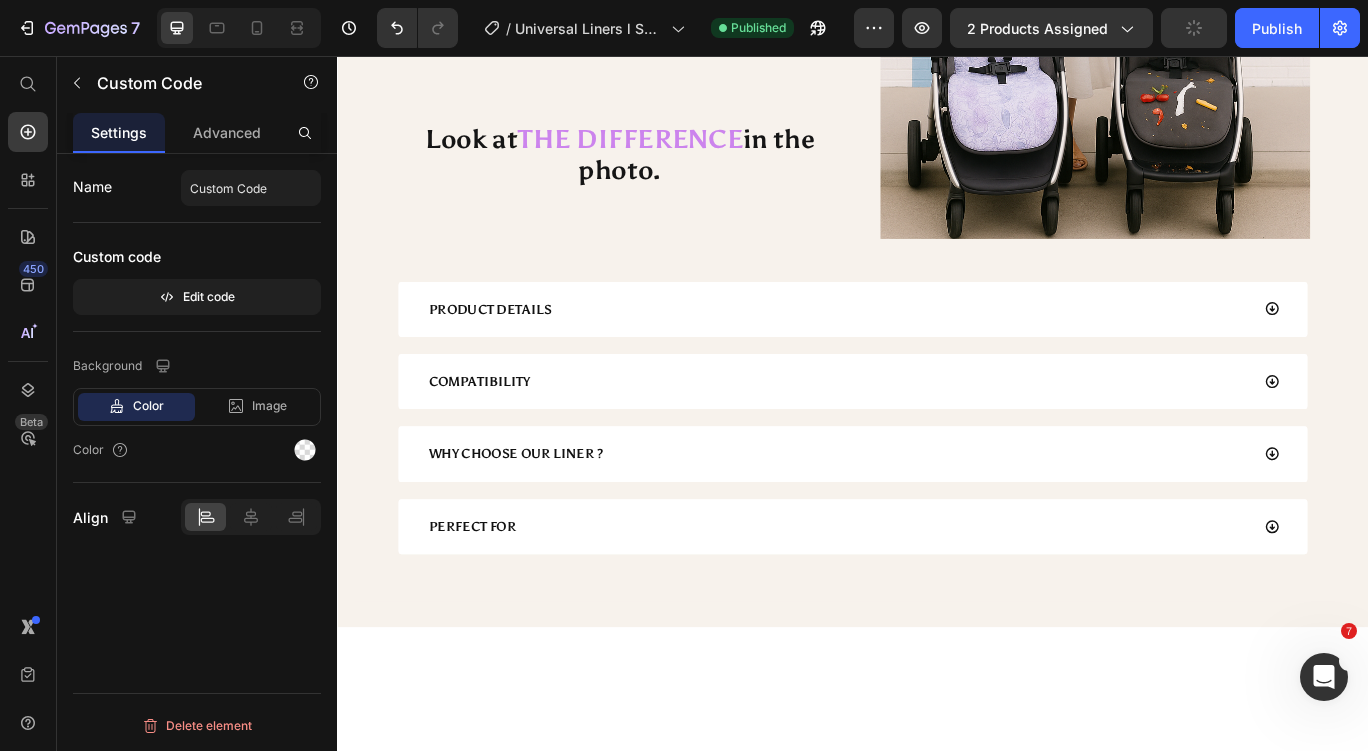 click on "This design always sells out. Next restock is due late [MONTH]. Missed out? Sign up to get notified so you don’t miss it again!" at bounding box center [1284, -605] 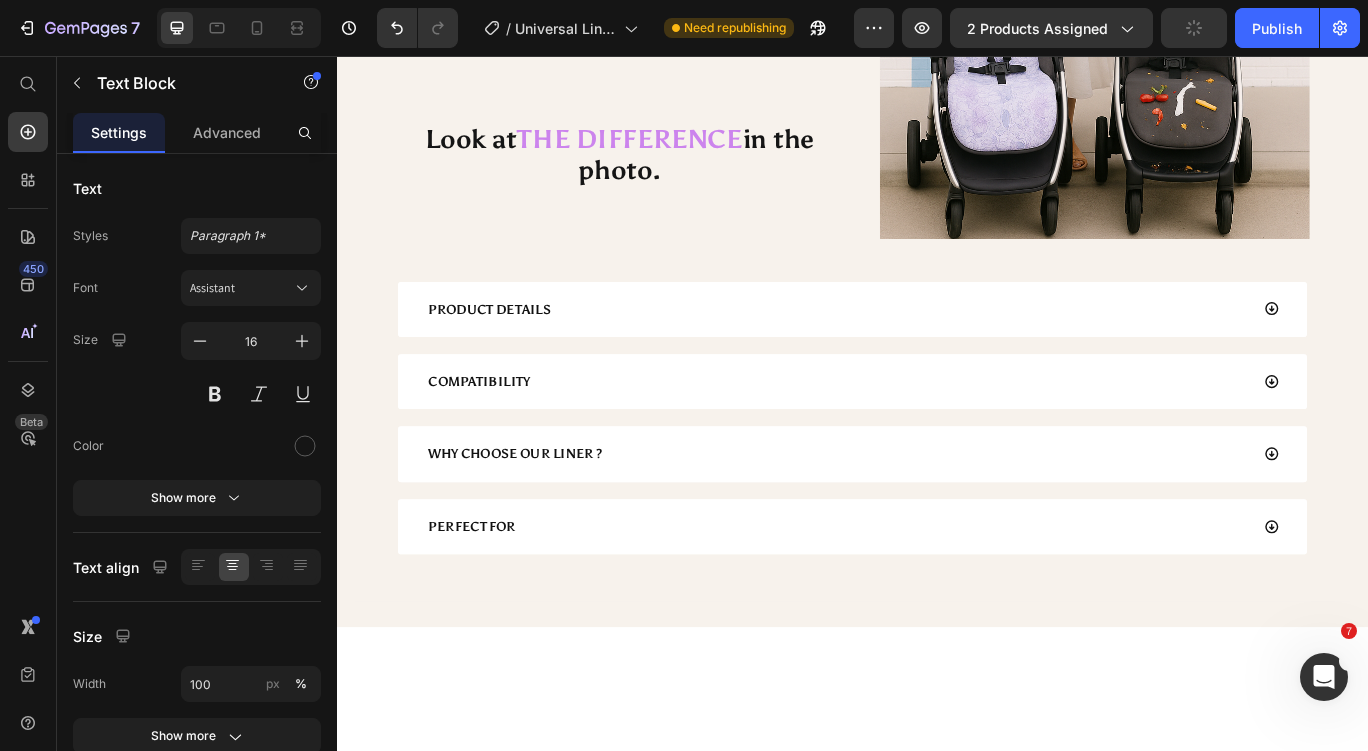 click on "This design always sells out. Next restock is due late [MONTH]. Missed out? Sign up to get notified so you don’t miss it again!" at bounding box center (1284, -605) 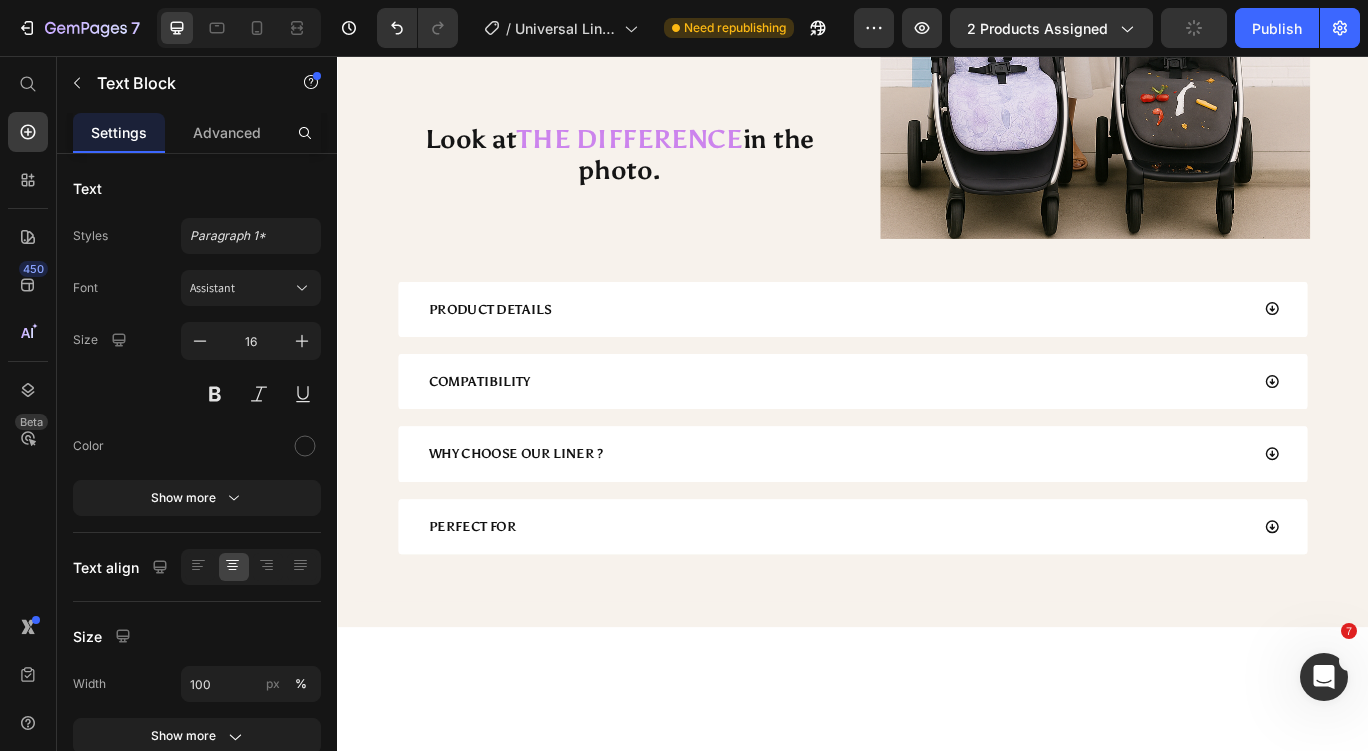 click on "This design always sells out. Next restock is due late [MONTH]. Missed out? Sign up to get notified so you don’t miss it again!" at bounding box center [1284, -605] 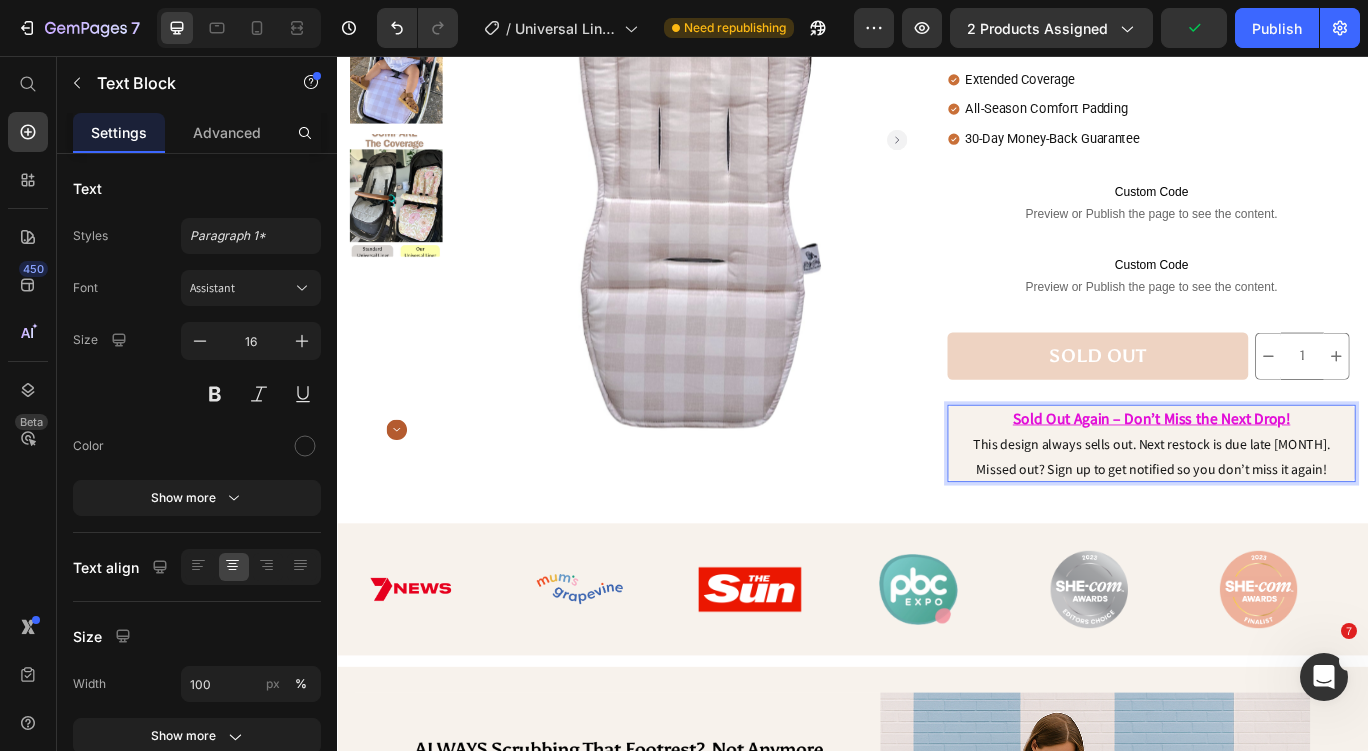 click on "This design always sells out. Next restock is due late [MONTH]. Missed out? Sign up to get notified so you don’t miss it again!" at bounding box center (1284, 523) 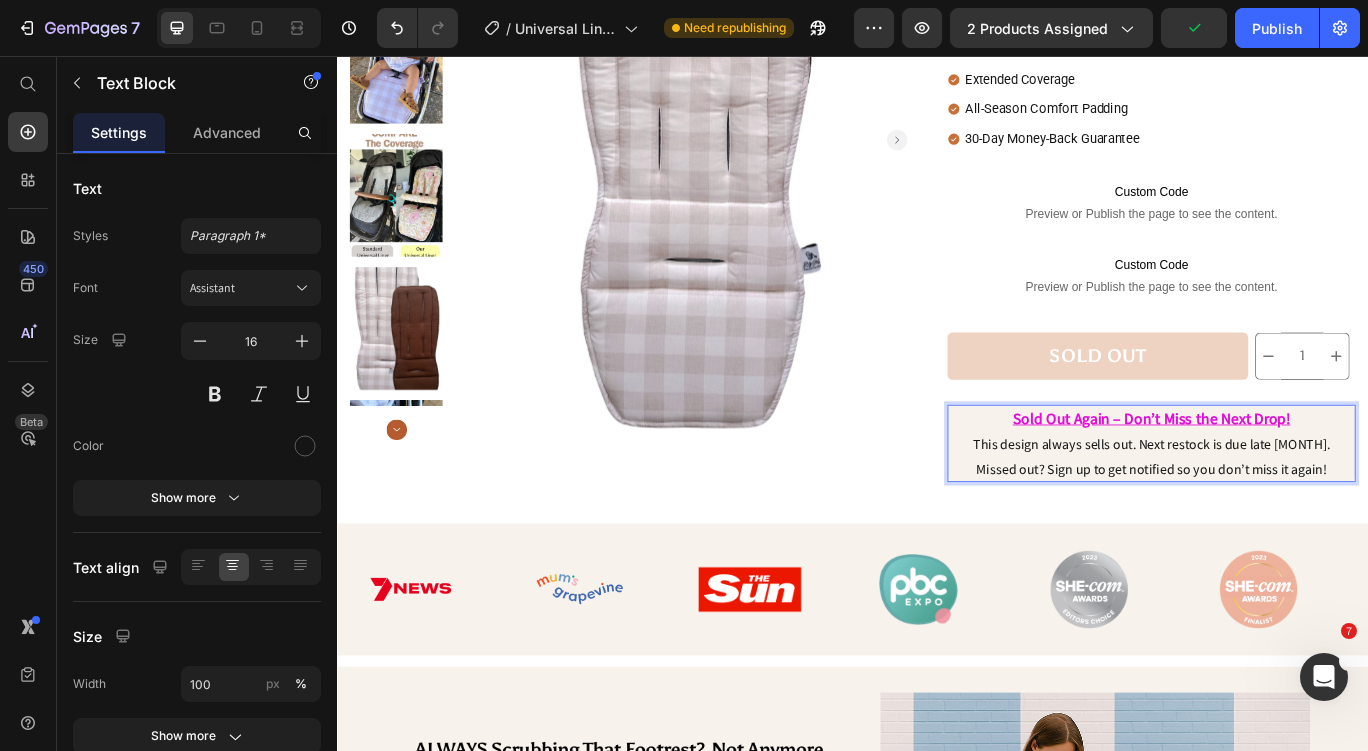 click on "This design always sells out. Next restock is due late [MONTH]. Missed out? Sign up to get notified so you don’t miss it again!" at bounding box center (1284, 523) 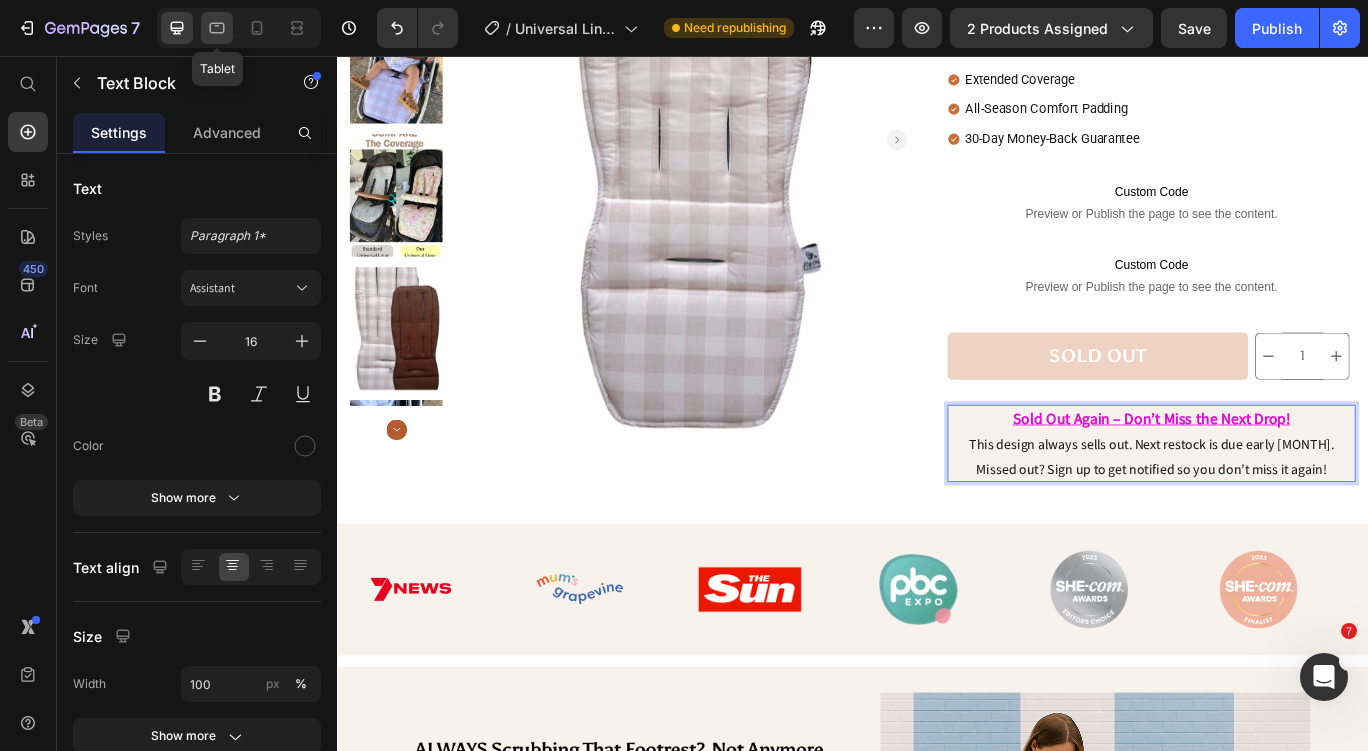 click 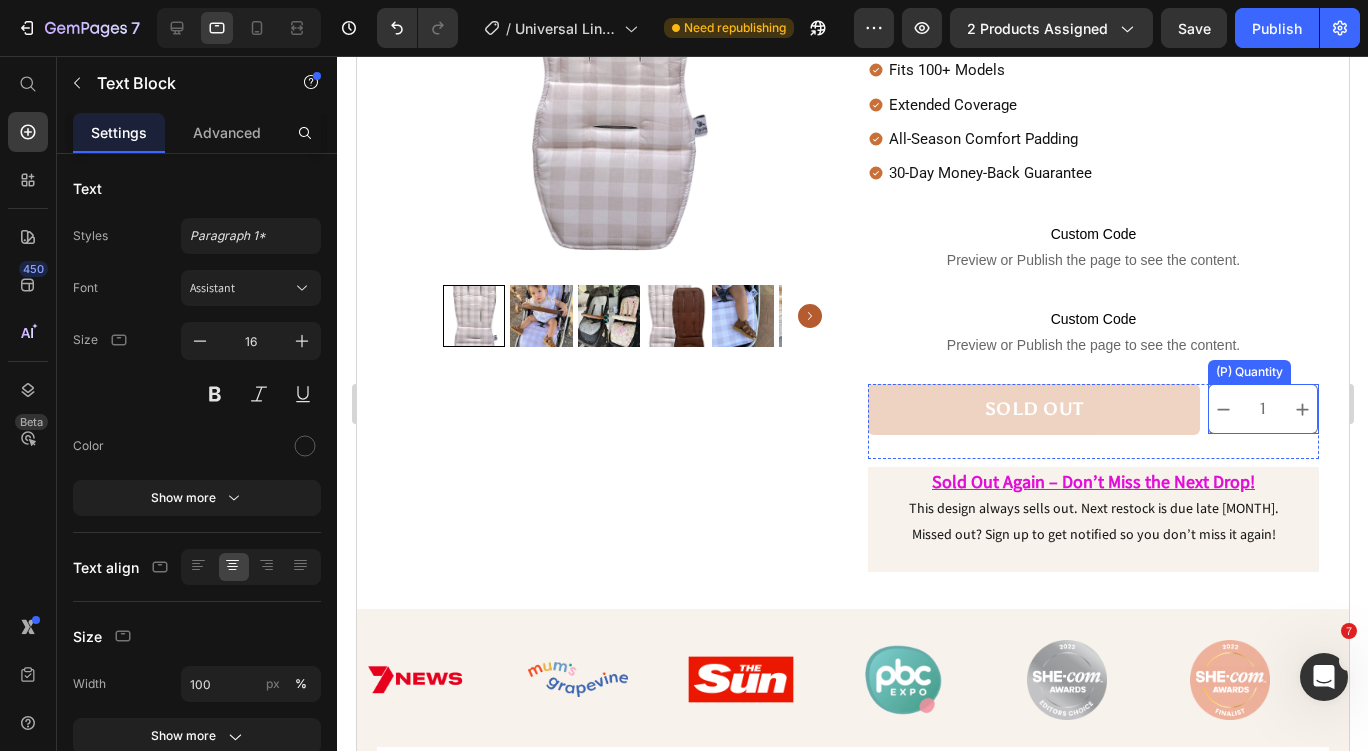scroll, scrollTop: 286, scrollLeft: 0, axis: vertical 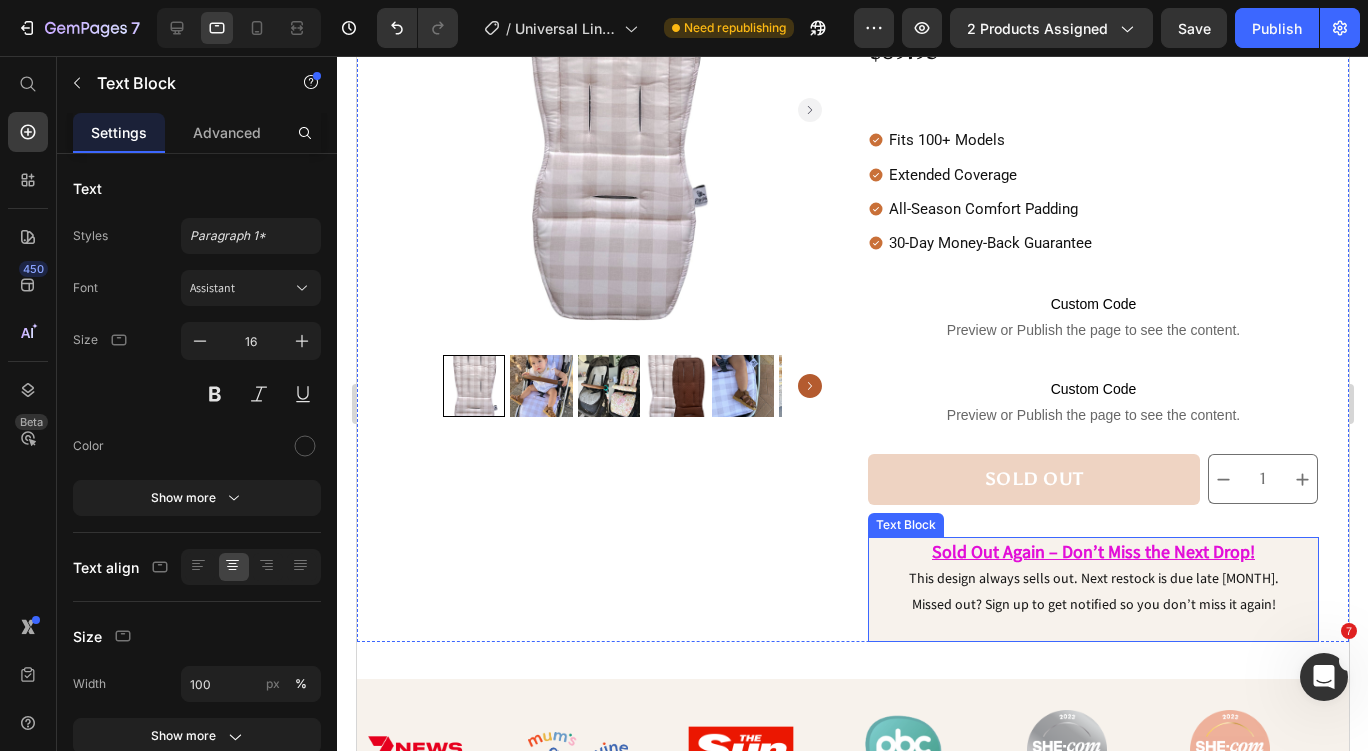 click on "This design always sells out. Next restock is due late [MONTH]. Missed out? Sign up to get notified so you don’t miss it again!" at bounding box center [1092, 591] 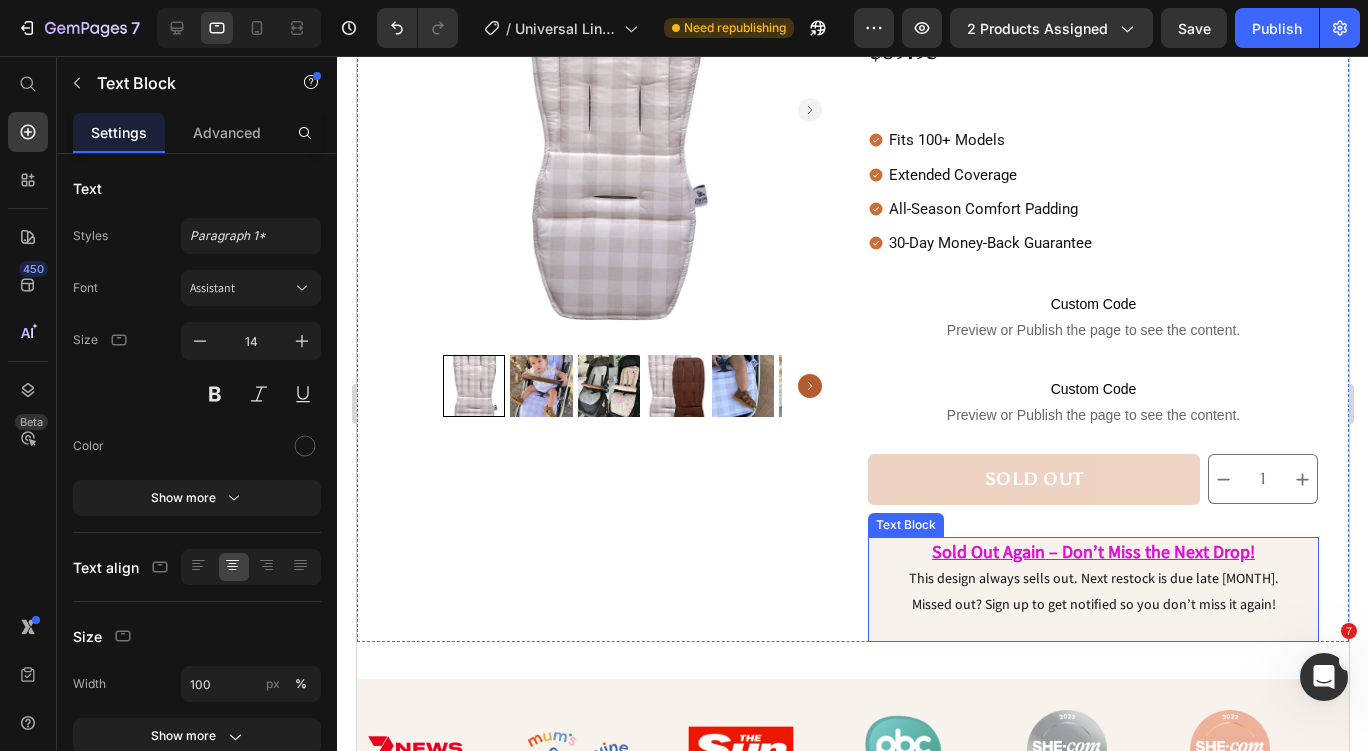 click on "This design always sells out. Next restock is due late [MONTH]. Missed out? Sign up to get notified so you don’t miss it again!" at bounding box center [1092, 591] 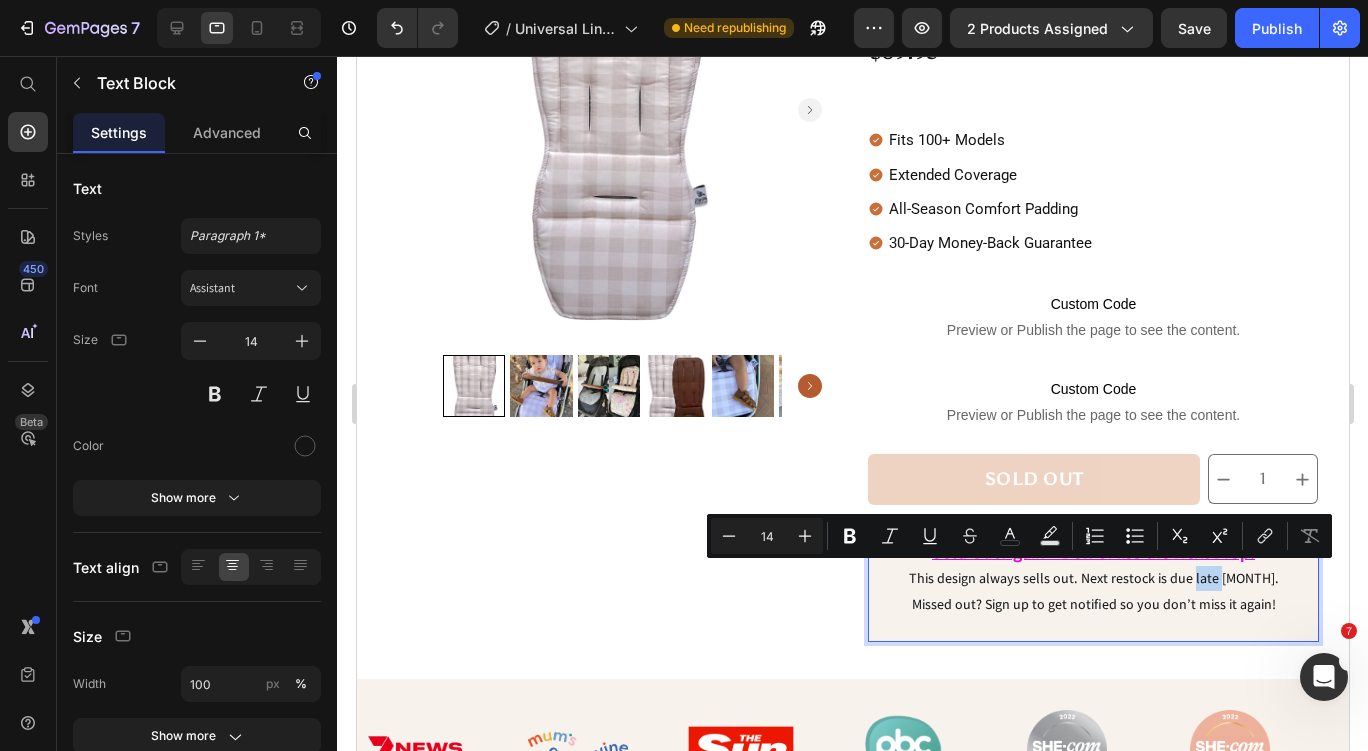 click on "This design always sells out. Next restock is due late [MONTH]. Missed out? Sign up to get notified so you don’t miss it again!" at bounding box center [1092, 591] 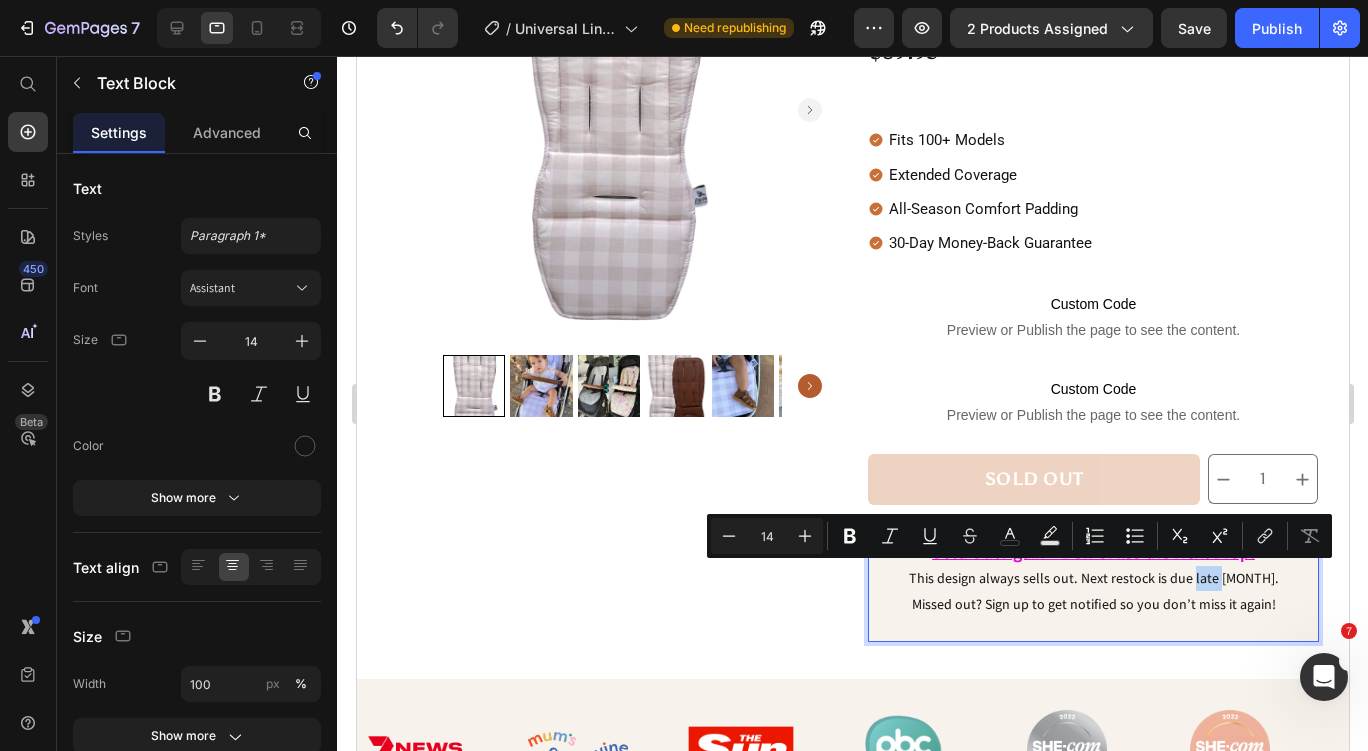 click on "This design always sells out. Next restock is due late [MONTH]. Missed out? Sign up to get notified so you don’t miss it again!" at bounding box center [1092, 591] 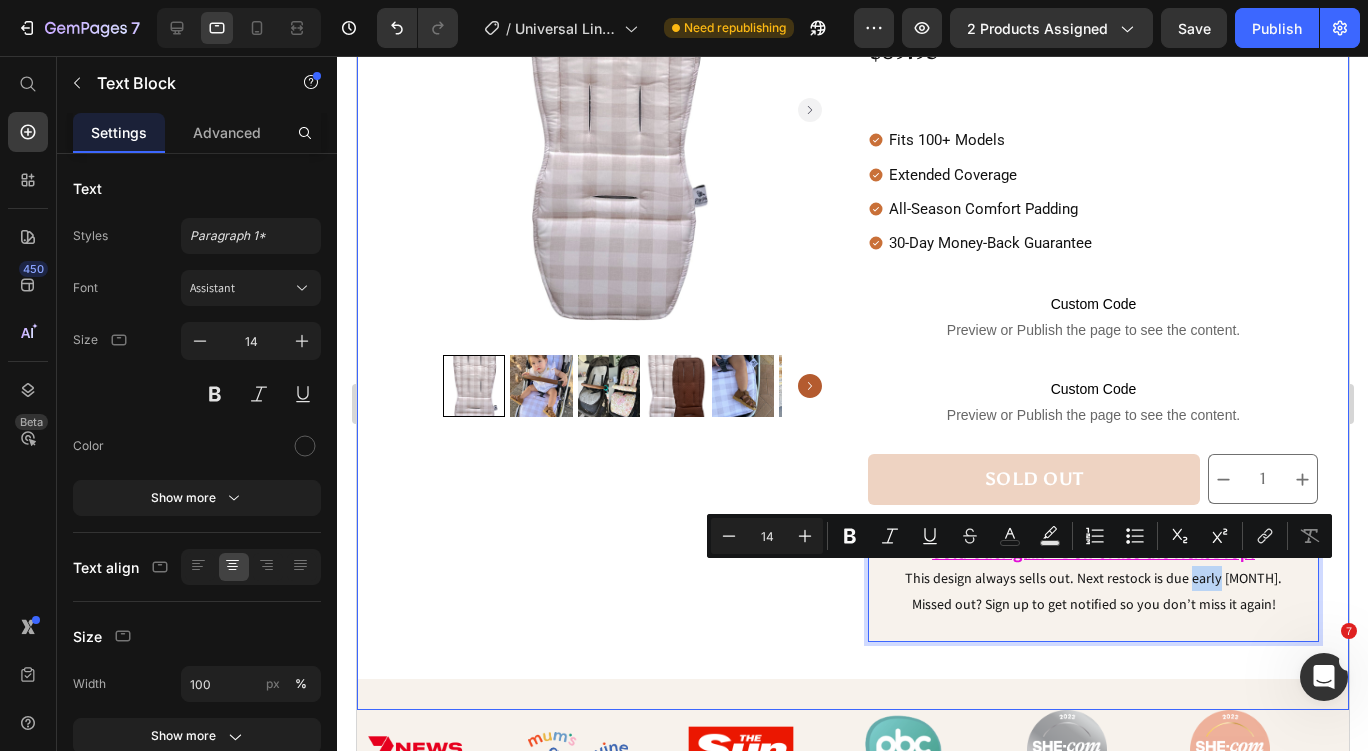 drag, startPoint x: 1200, startPoint y: 643, endPoint x: 1265, endPoint y: 648, distance: 65.192024 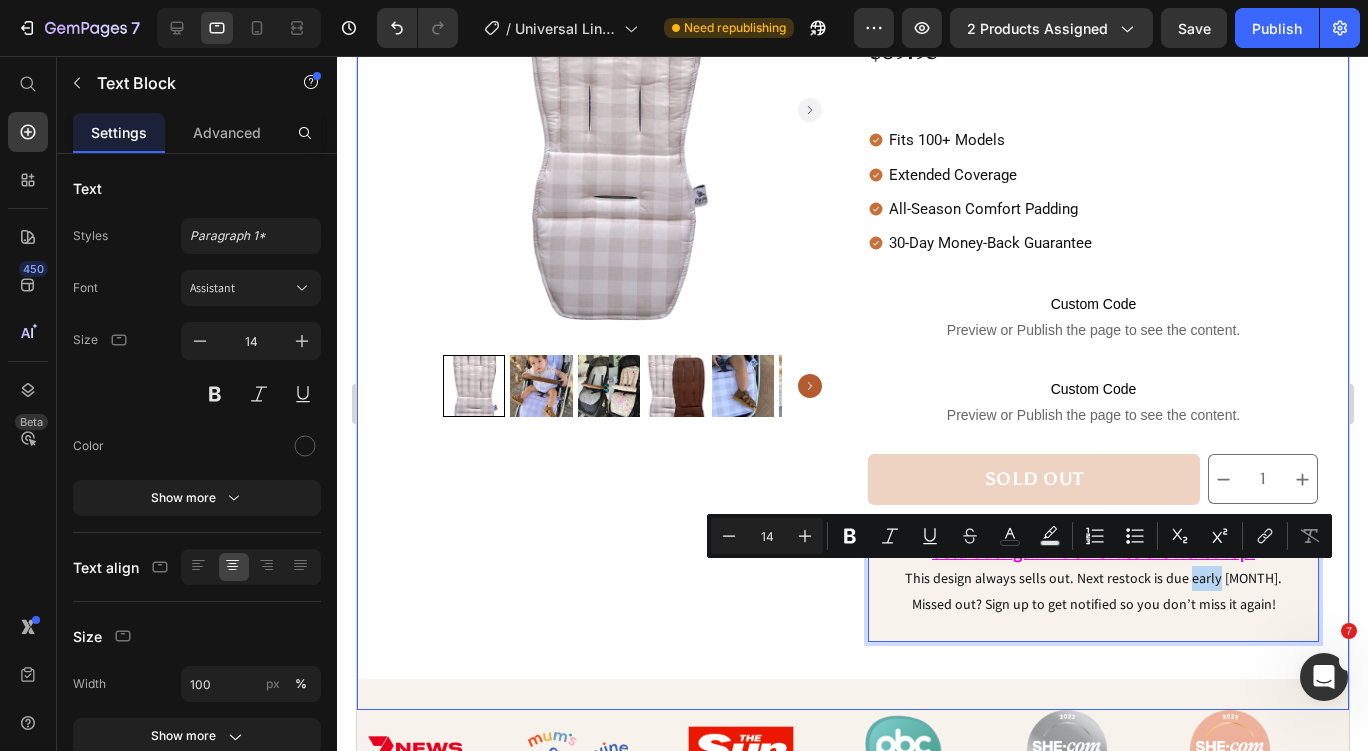 click on "Product Images Universal Pram Liner - GINGHAM Product Title Row Universal Pram Liner - GINGHAM Product Title Judge.me - Preview Badge (Stars) Judge.me $[PRICE] Product Price Extended Coverage Fits [NUMBER]+ Models All-Season Comfort Padding [NUMBER]-Day Money-Back Guarantee Item List Fits [NUMBER]+ Models Extended Coverage All-Season Comfort Padding [NUMBER]-Day Money-Back Guarantee Item List
Custom Code
Preview or Publish the page to see the content. Custom Code
Custom Code
Preview or Publish the page to see the content. Custom Code SOLD OUT Product Cart Button 1 (P) Quantity Row Row SOLD OUT Product Cart Button SOLD OUT Product Cart Button 1 (P) Quantity Row 1 (P) Quantity Row Out of stock Product Cart Button 1 (P) Quantity Sold Out Again – Don’t Miss the Next Drop! This design always sells out. Next restock is due early [MONTH]. Missed out? Sign up to get notified so you don’t miss it again! Text Block Row Sold Out Again – Don’t Miss the Next Drop! Text Block" at bounding box center (852, 287) 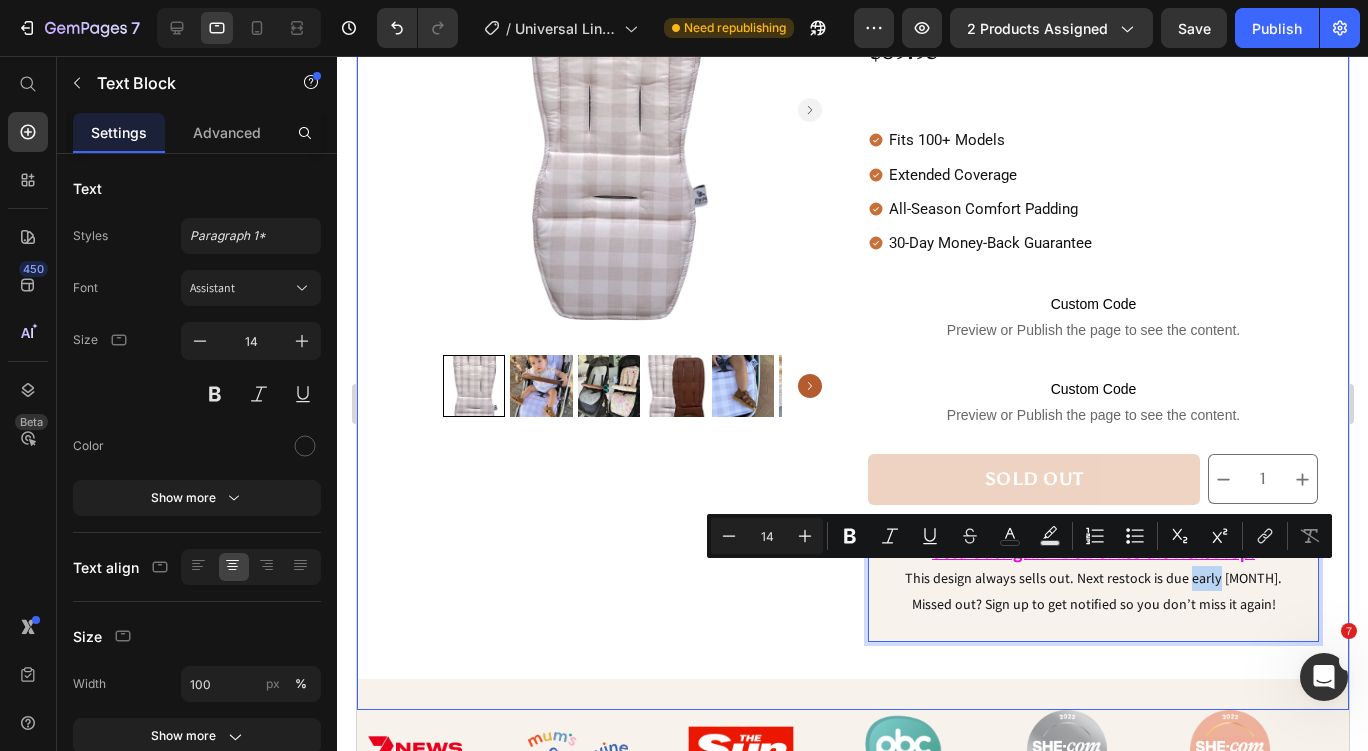 click on "Product Images Universal Pram Liner - GINGHAM Product Title Row Universal Pram Liner - GINGHAM Product Title Judge.me - Preview Badge (Stars) Judge.me $[PRICE] Product Price Extended Coverage Fits [NUMBER]+ Models All-Season Comfort Padding [NUMBER]-Day Money-Back Guarantee Item List Fits [NUMBER]+ Models Extended Coverage All-Season Comfort Padding [NUMBER]-Day Money-Back Guarantee Item List
Custom Code
Preview or Publish the page to see the content. Custom Code
Custom Code
Preview or Publish the page to see the content. Custom Code SOLD OUT Product Cart Button 1 (P) Quantity Row Row SOLD OUT Product Cart Button SOLD OUT Product Cart Button 1 (P) Quantity Row 1 (P) Quantity Row Out of stock Product Cart Button 1 (P) Quantity Sold Out Again – Don’t Miss the Next Drop! This design always sells out. Next restock is due early [MONTH]. Missed out? Sign up to get notified so you don’t miss it again! Text Block Row Sold Out Again – Don’t Miss the Next Drop! Text Block" at bounding box center (852, 287) 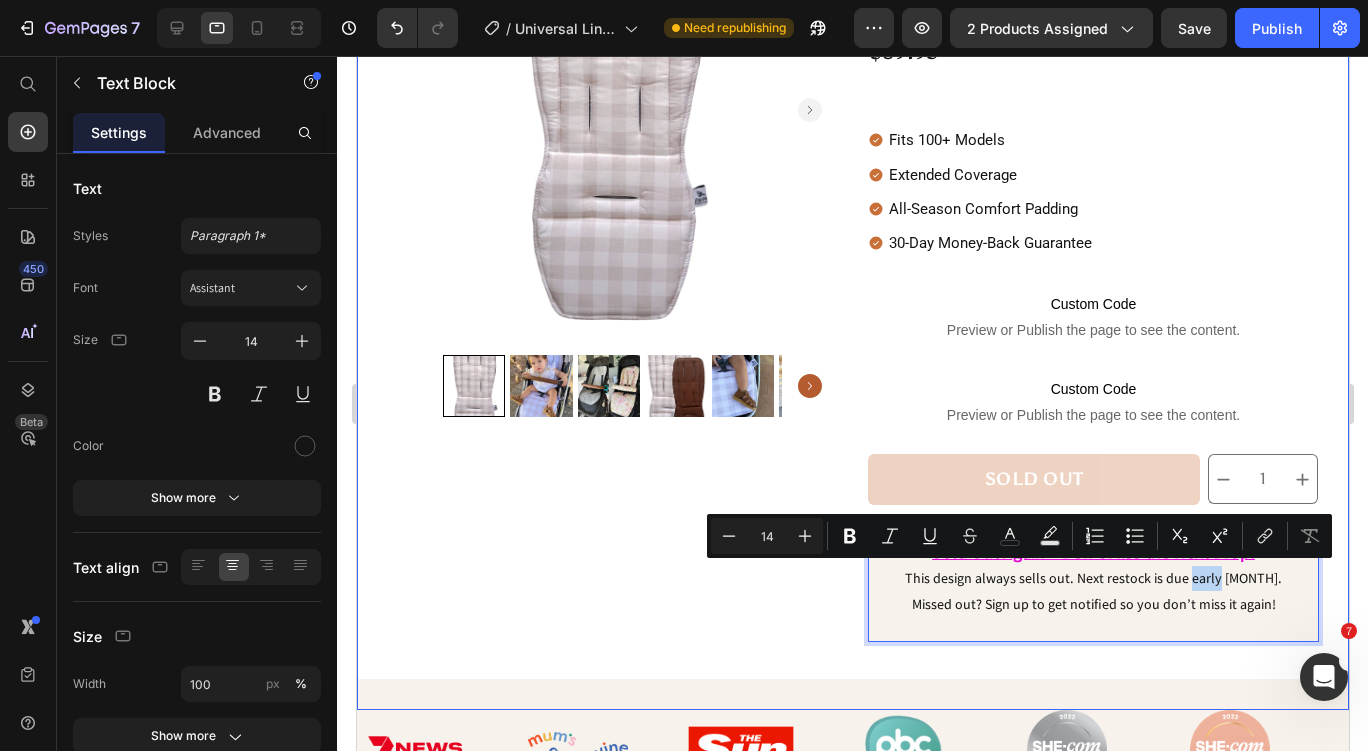 click at bounding box center (1092, 629) 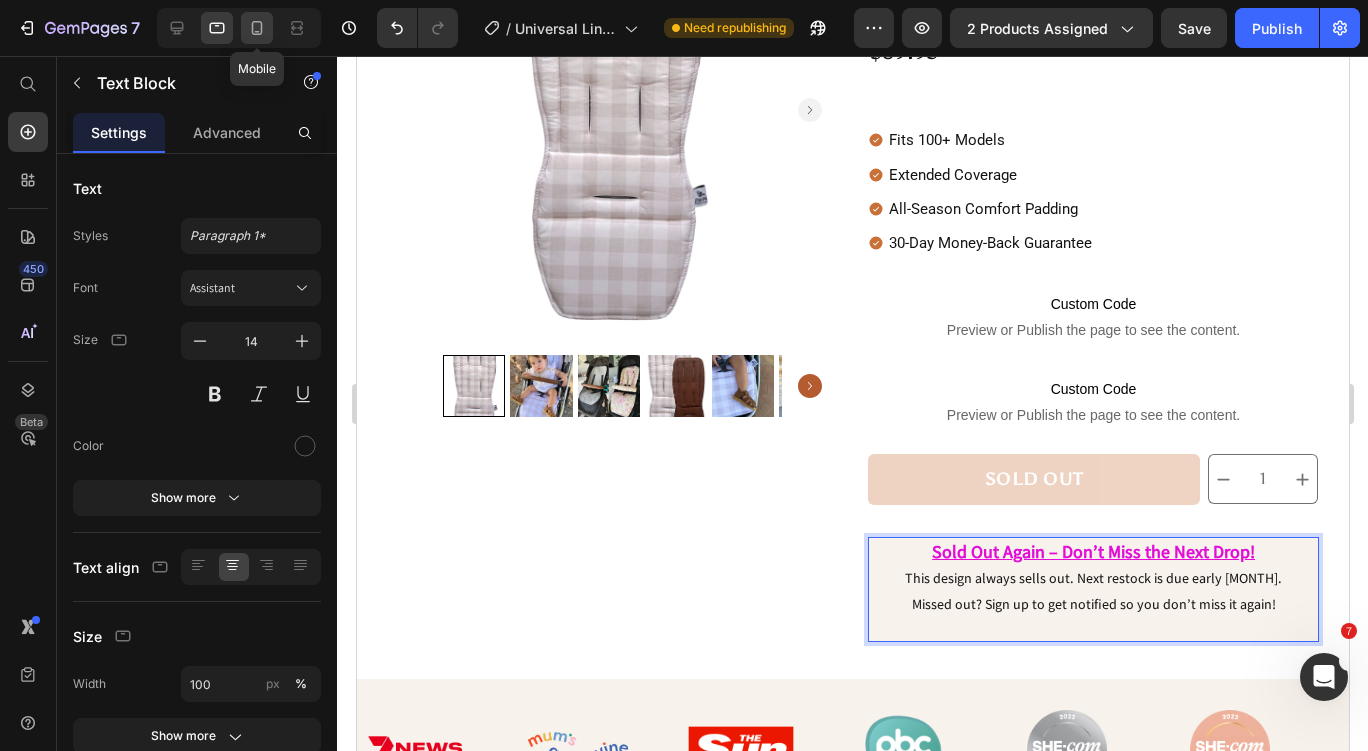 click 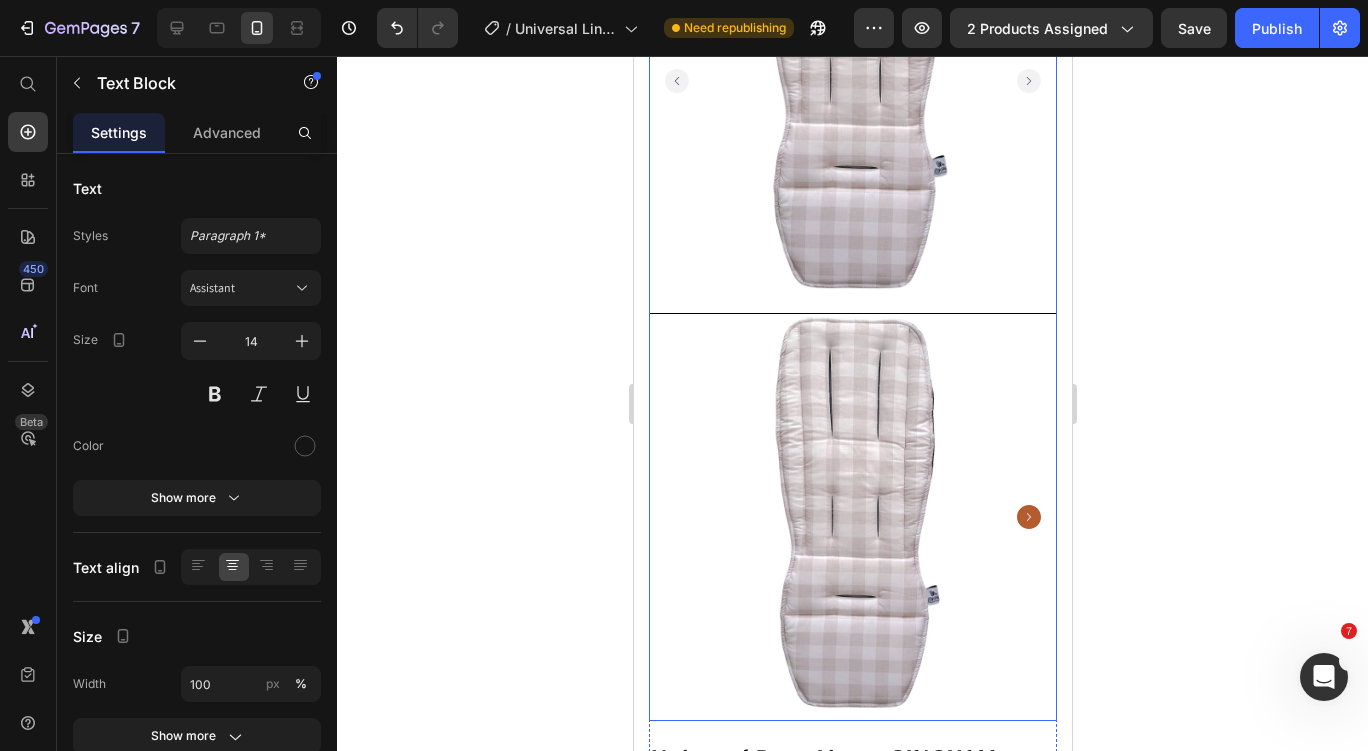 scroll, scrollTop: 185, scrollLeft: 0, axis: vertical 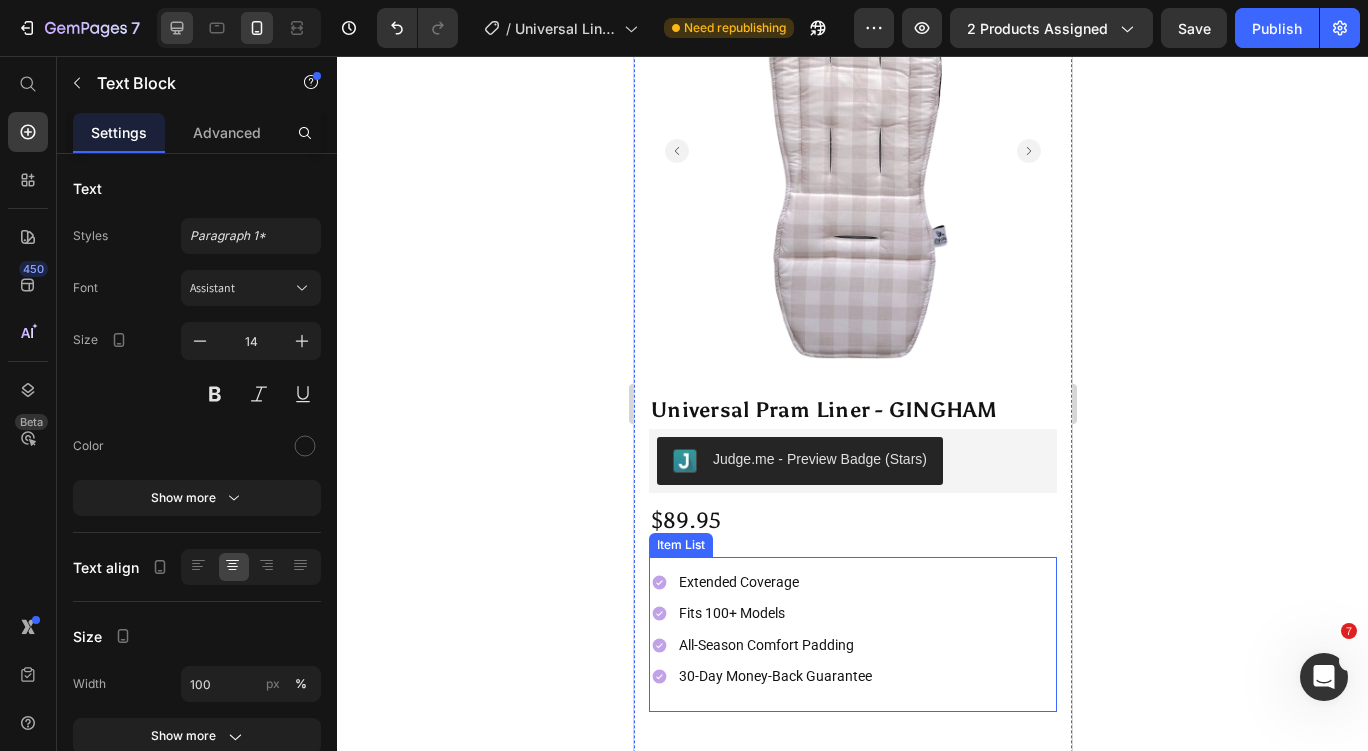 click 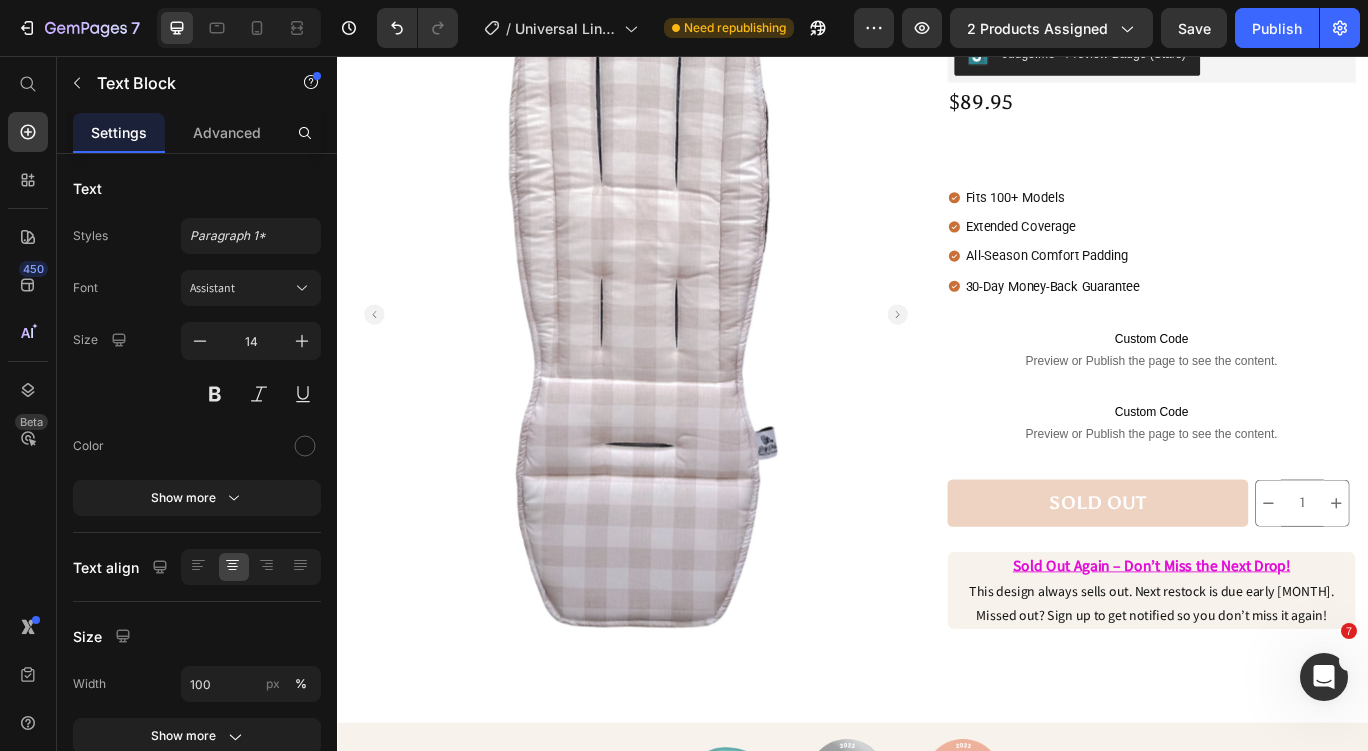 click 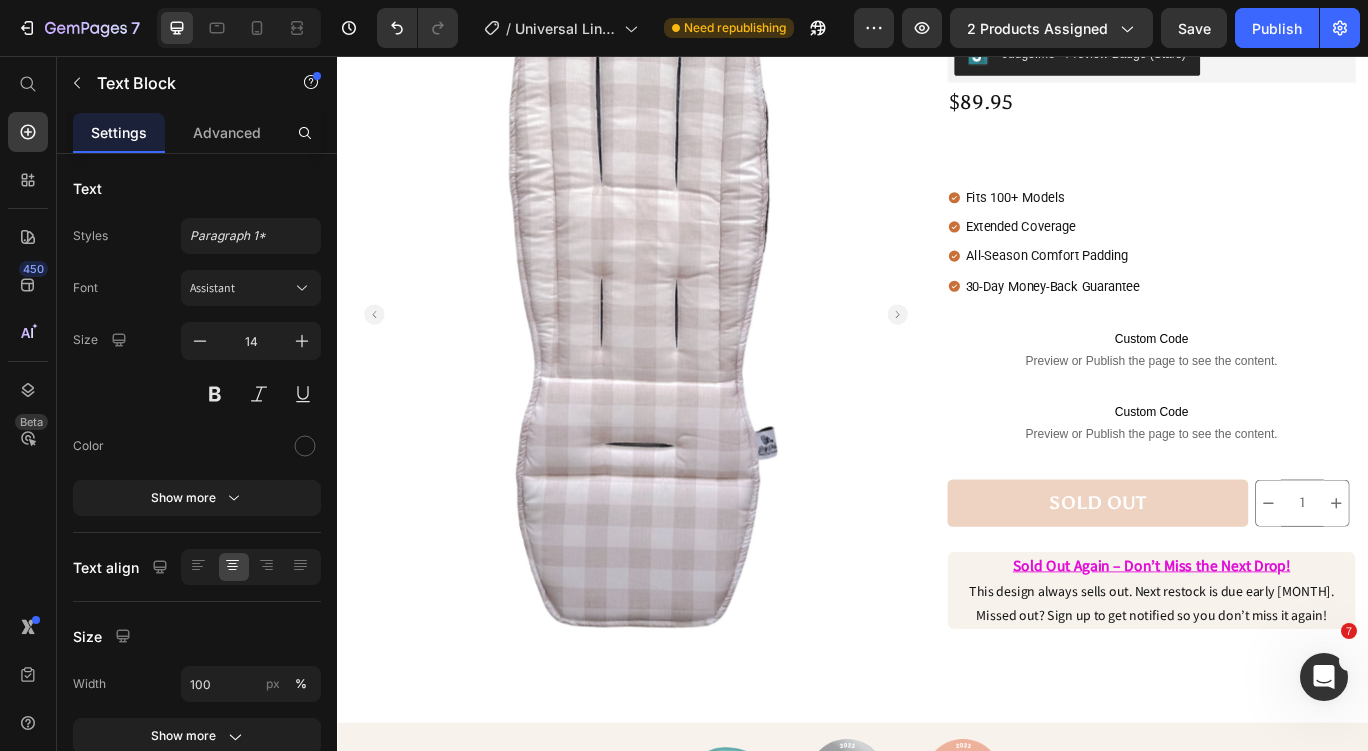 type on "16" 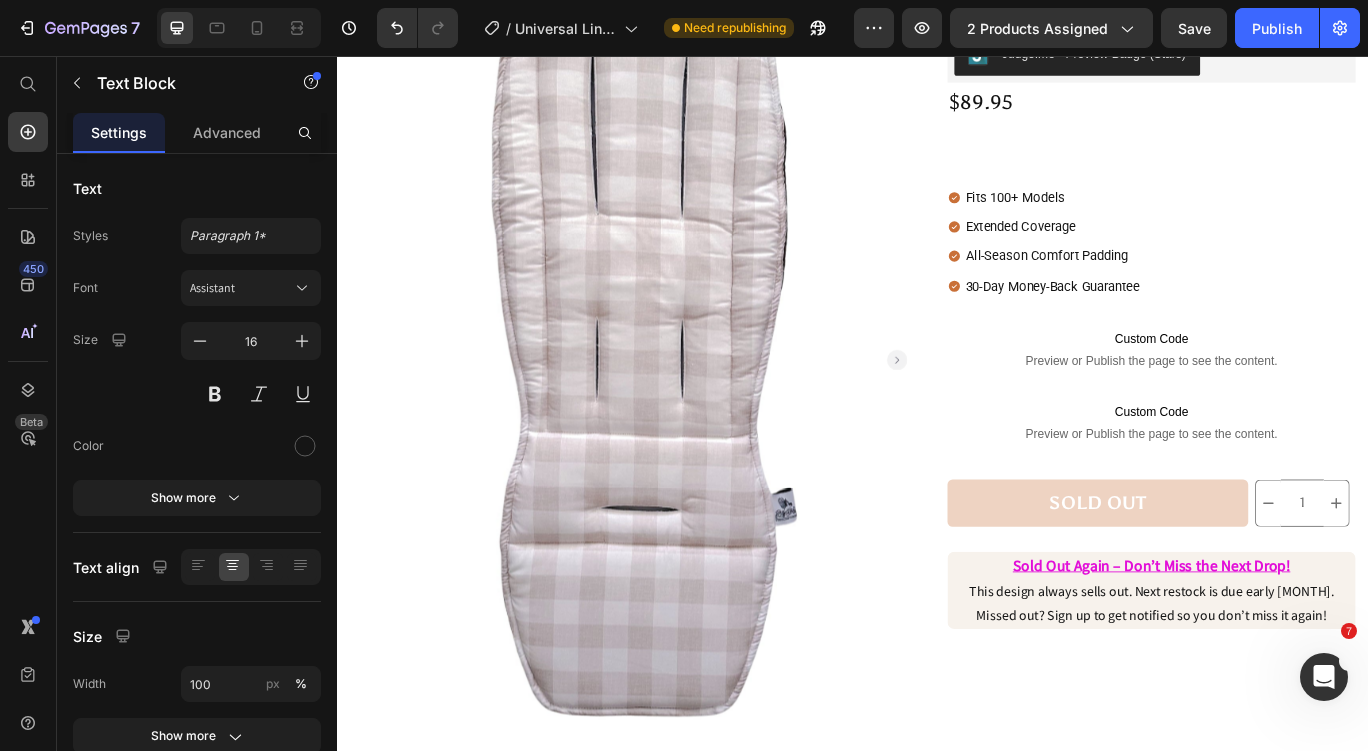 scroll, scrollTop: 485, scrollLeft: 0, axis: vertical 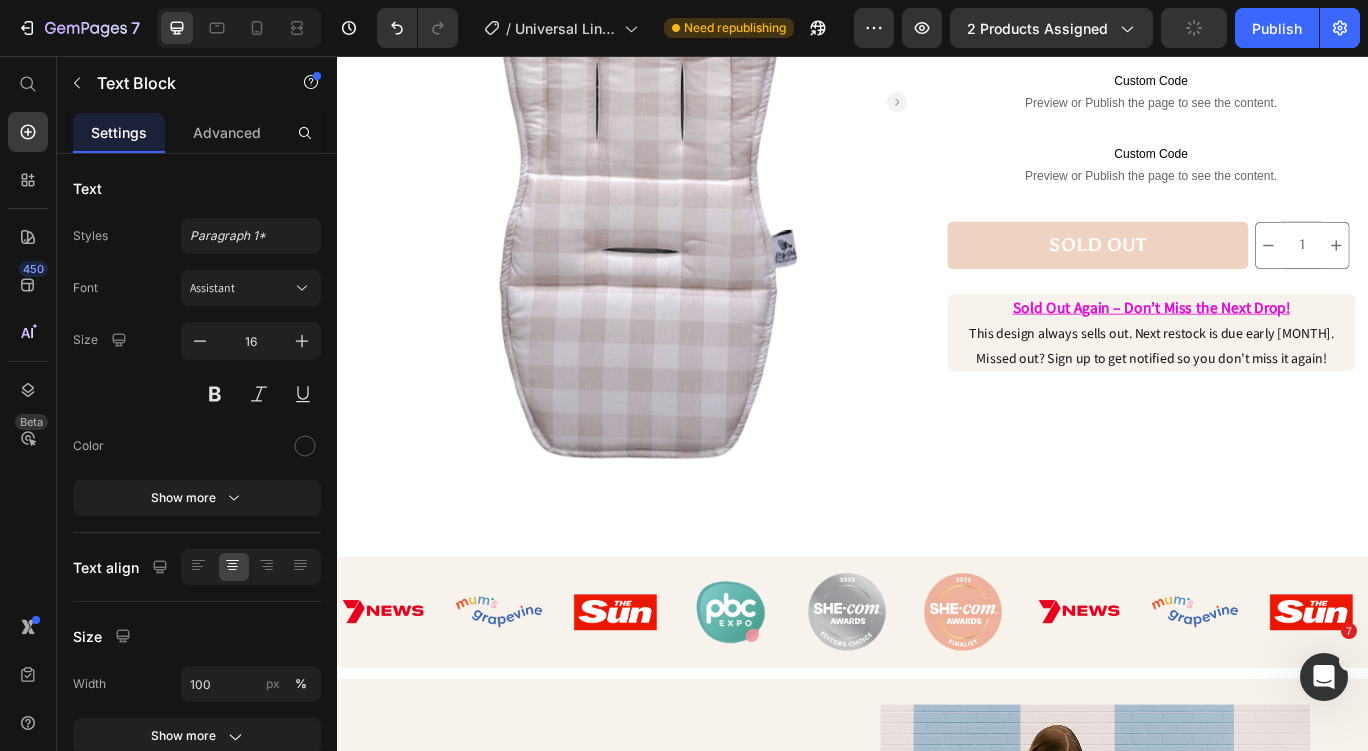 click on "Sold Out Again – Don’t Miss the Next Drop! This design always sells out. Next restock is due early [MONTH]. Missed out? Sign up to get notified so you don’t miss it again!" at bounding box center [1284, 377] 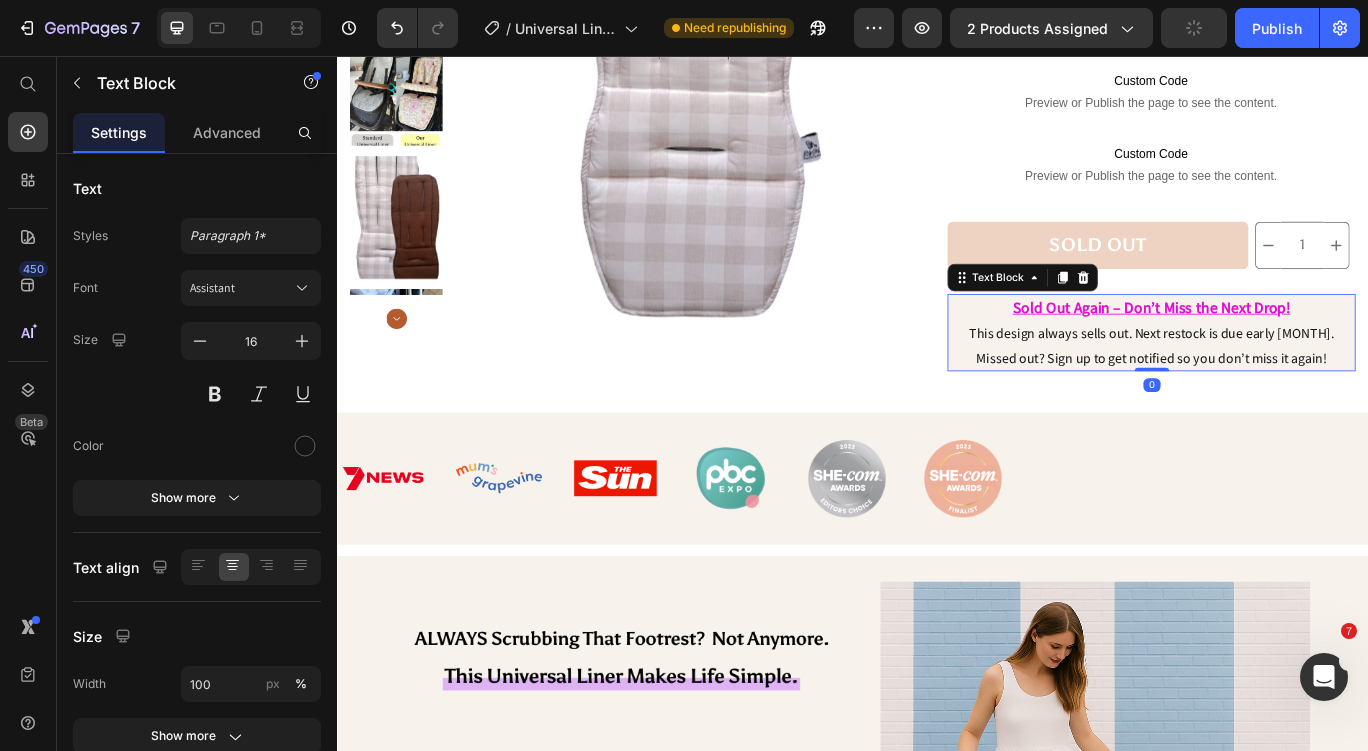 scroll, scrollTop: 415, scrollLeft: 0, axis: vertical 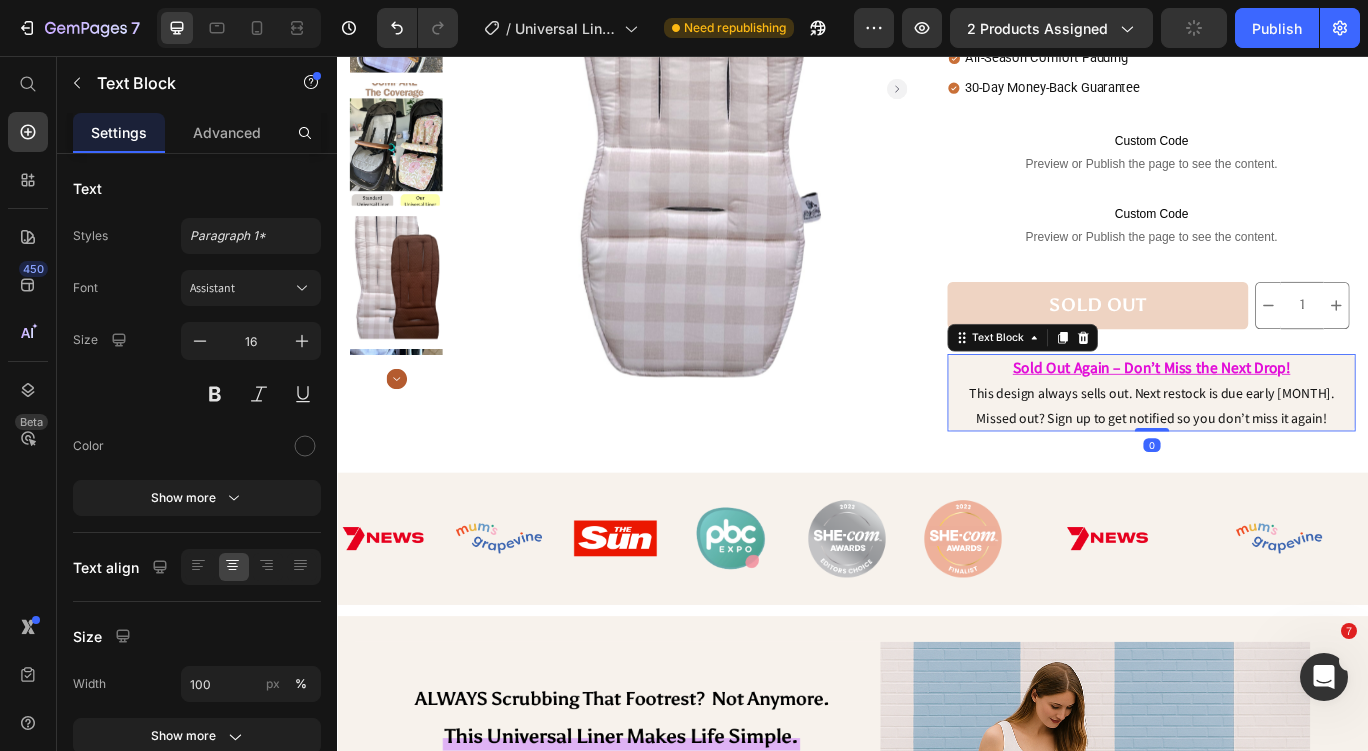 click on "This design always sells out. Next restock is due early [MONTH]. Missed out? Sign up to get notified so you don’t miss it again!" at bounding box center [1284, 464] 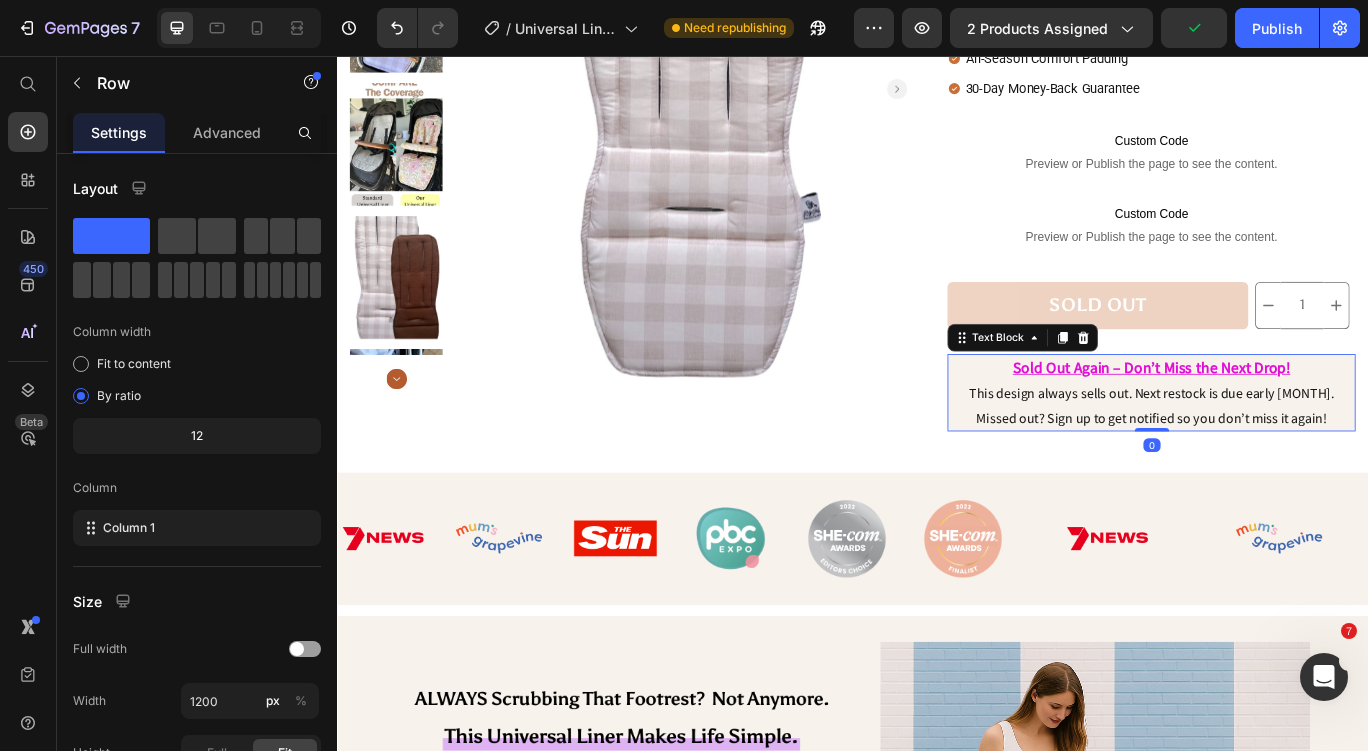click on "Product Images Universal Pram Liner - GINGHAM Product Title Row Universal Pram Liner - GINGHAM Product Title Judge.me - Preview Badge (Stars) Judge.me $[PRICE] Product Price Extended Coverage Fits [NUMBER]+ Models All-Season Comfort Padding [NUMBER]-Day Money-Back Guarantee Item List Fits [NUMBER]+ Models Extended Coverage All-Season Comfort Padding [NUMBER]-Day Money-Back Guarantee Item List
Custom Code
Preview or Publish the page to see the content. Custom Code
Custom Code
Preview or Publish the page to see the content. Custom Code SOLD OUT Product Cart Button 1 (P) Quantity Row Row SOLD OUT Product Cart Button SOLD OUT Product Cart Button 1 (P) Quantity Row 1 (P) Quantity Row Out of stock Product Cart Button 1 (P) Quantity Sold Out Again – Don’t Miss the Next Drop! This design always sells out. Next restock is due early [MONTH]. Missed out? Sign up to get notified so you don’t miss it again! Text Block Row Sold Out Again – Don’t Miss the Next Drop! Text Block" at bounding box center [937, 120] 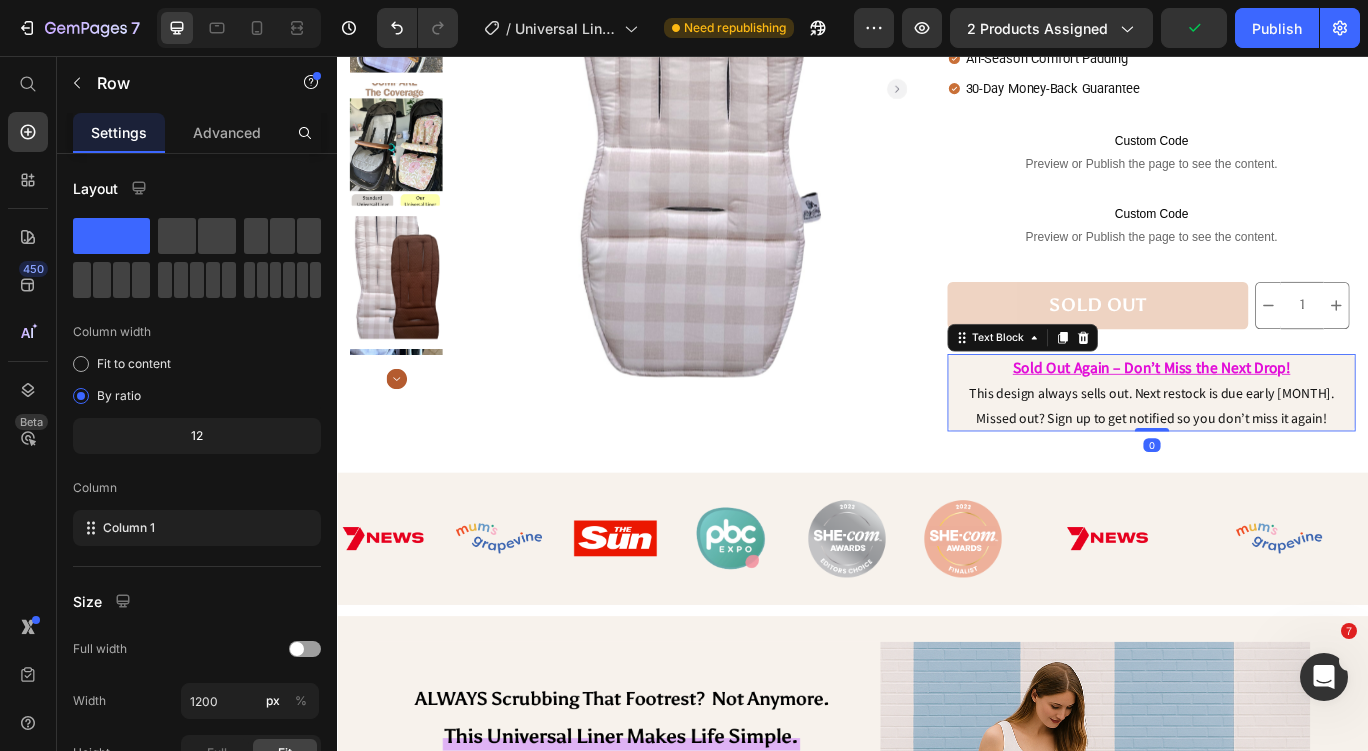 click on "This design always sells out. Next restock is due early [MONTH]. Missed out? Sign up to get notified so you don’t miss it again!" at bounding box center [1284, 464] 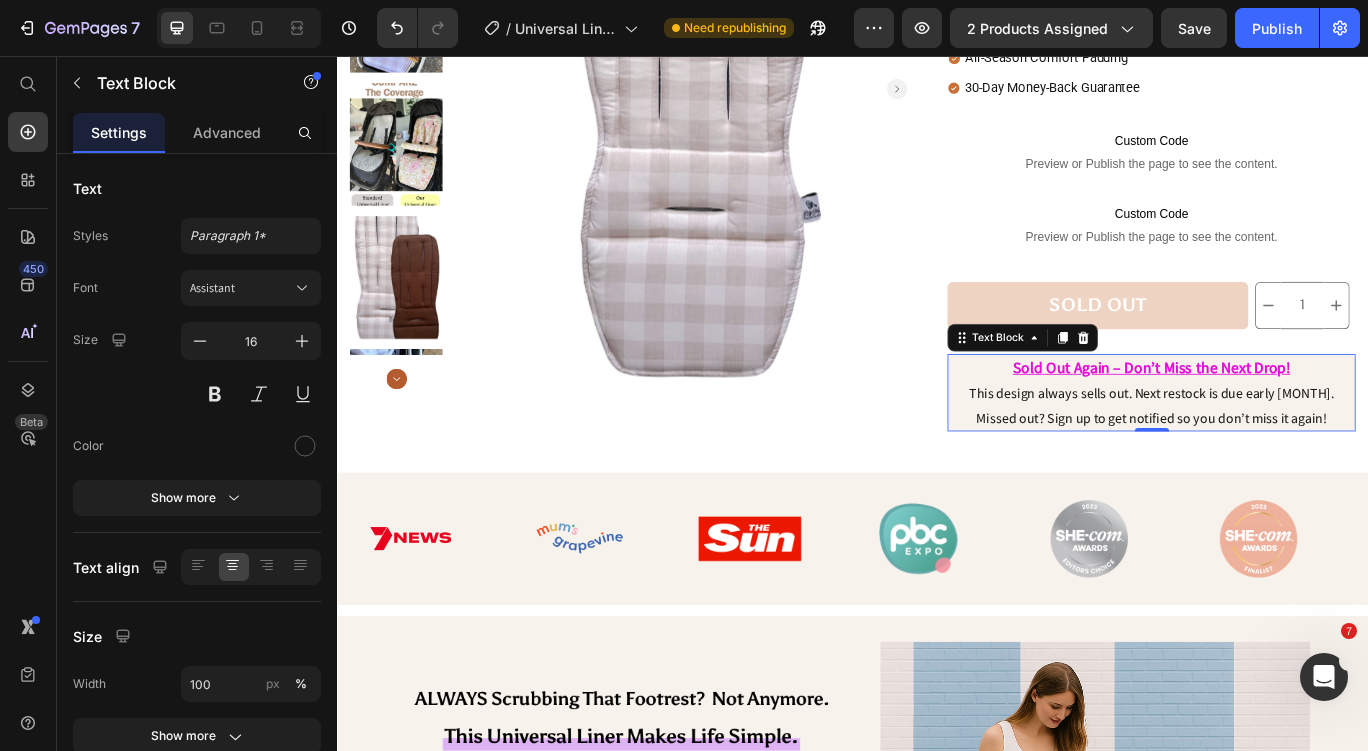 click on "This design always sells out. Next restock is due early [MONTH]. Missed out? Sign up to get notified so you don’t miss it again!" at bounding box center [1284, 464] 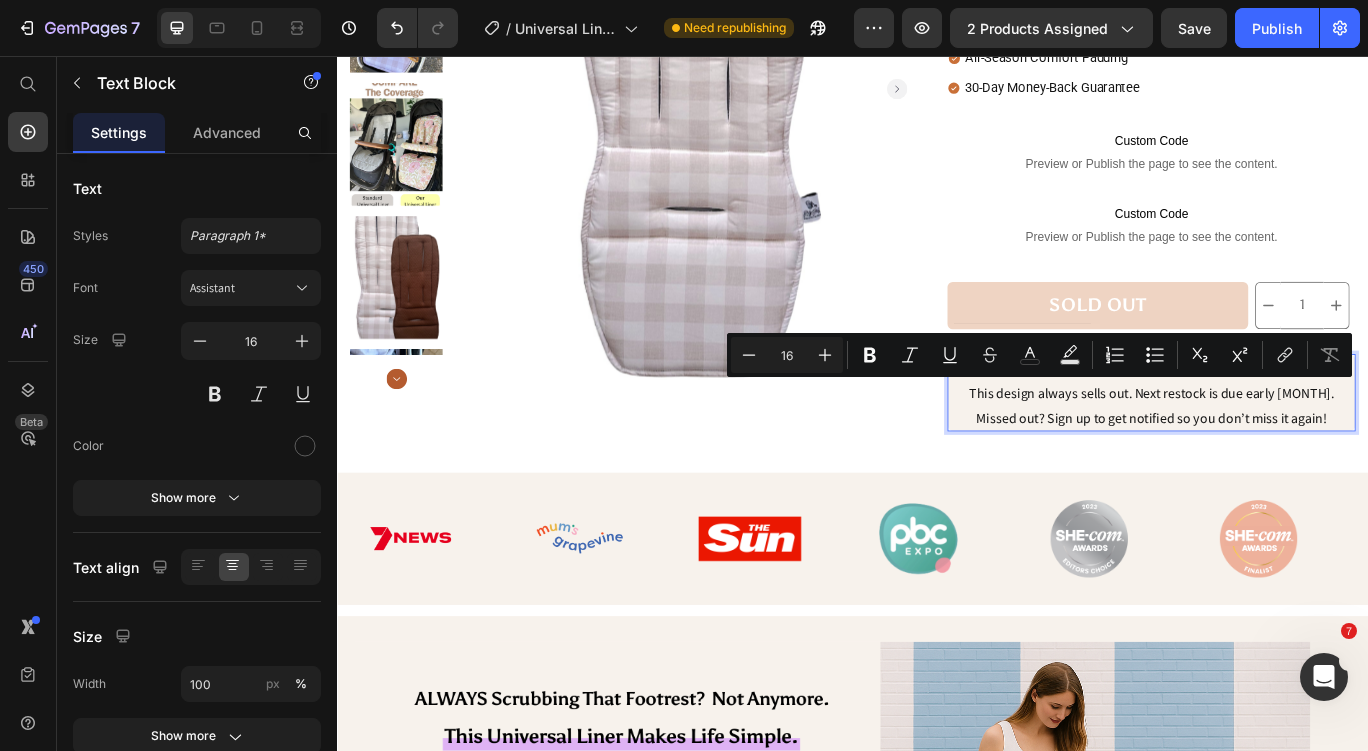 click on "This design always sells out. Next restock is due early [MONTH]. Missed out? Sign up to get notified so you don’t miss it again!" at bounding box center [1284, 464] 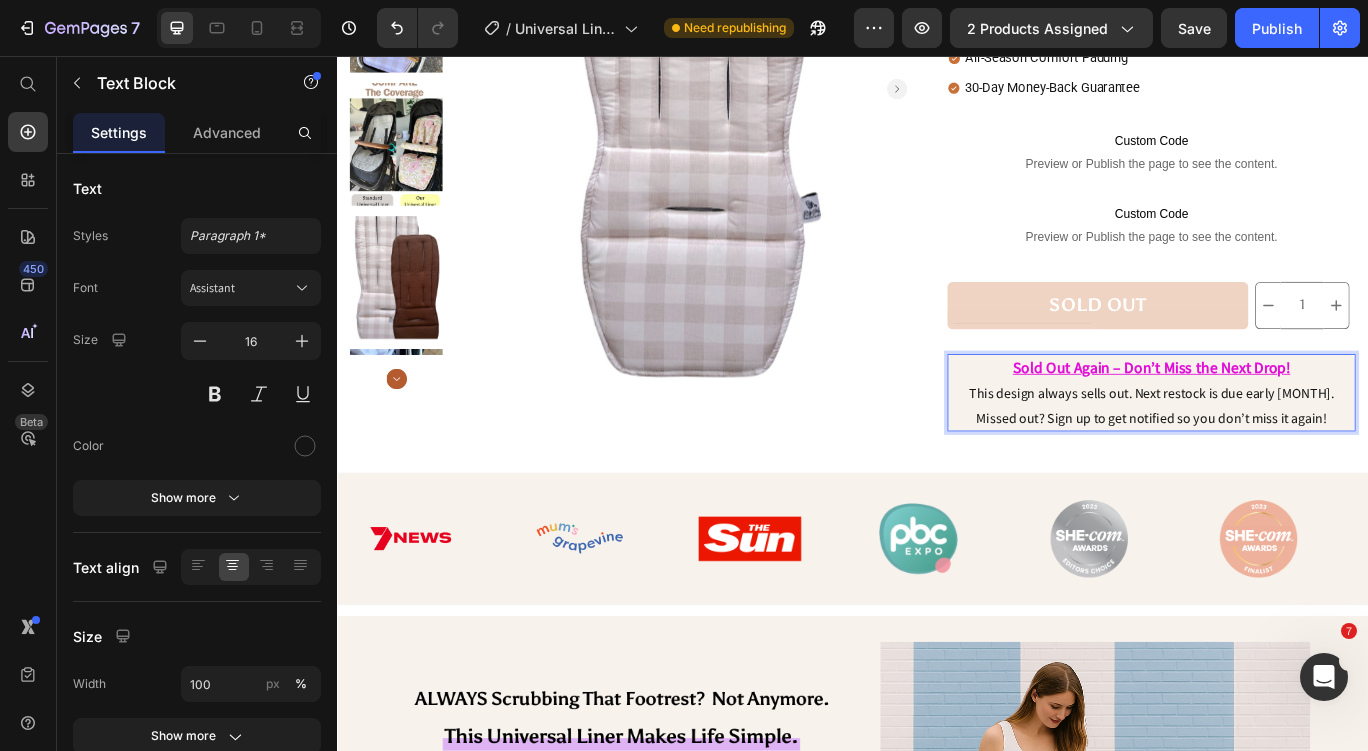click on "This design always sells out. Next restock is due early [MONTH]. Missed out? Sign up to get notified so you don’t miss it again!" at bounding box center (1284, 464) 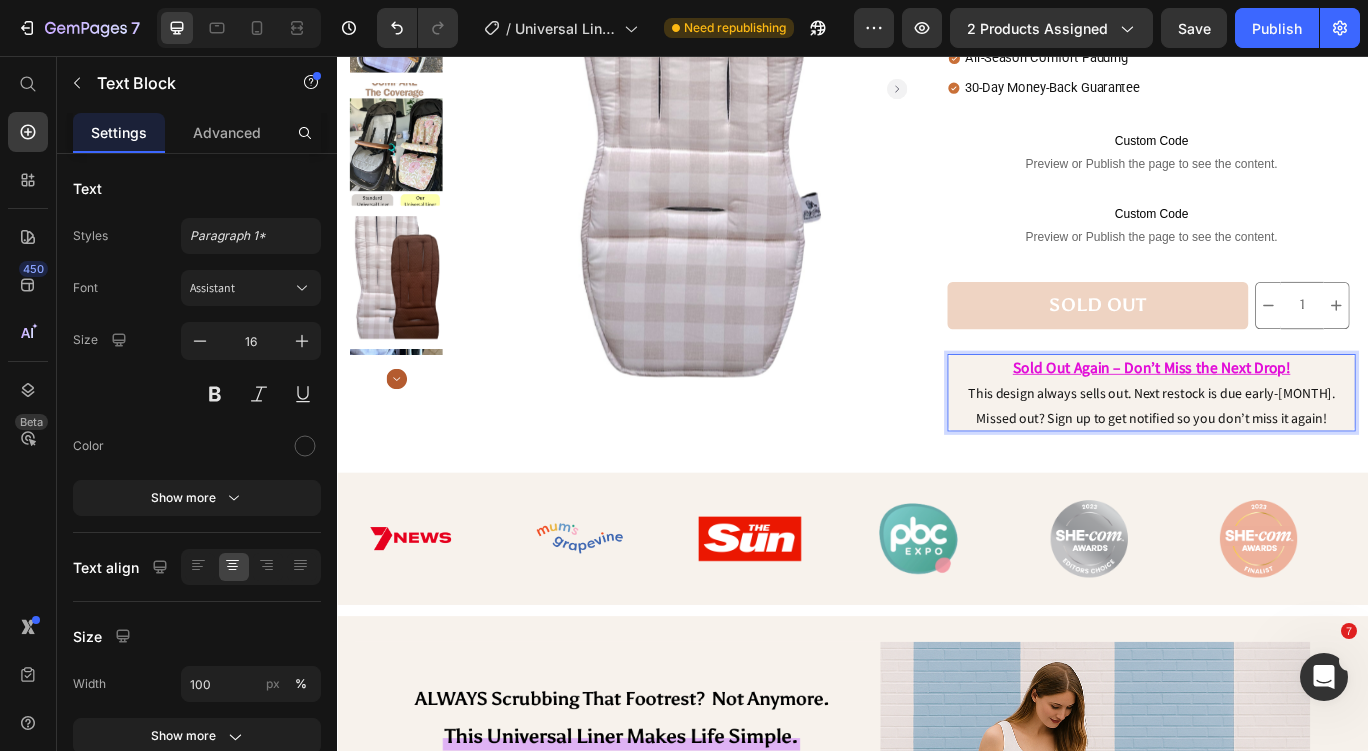 click on "This design always sells out. Next restock is due early-[MONTH]. Missed out? Sign up to get notified so you don’t miss it again!" at bounding box center (1284, 464) 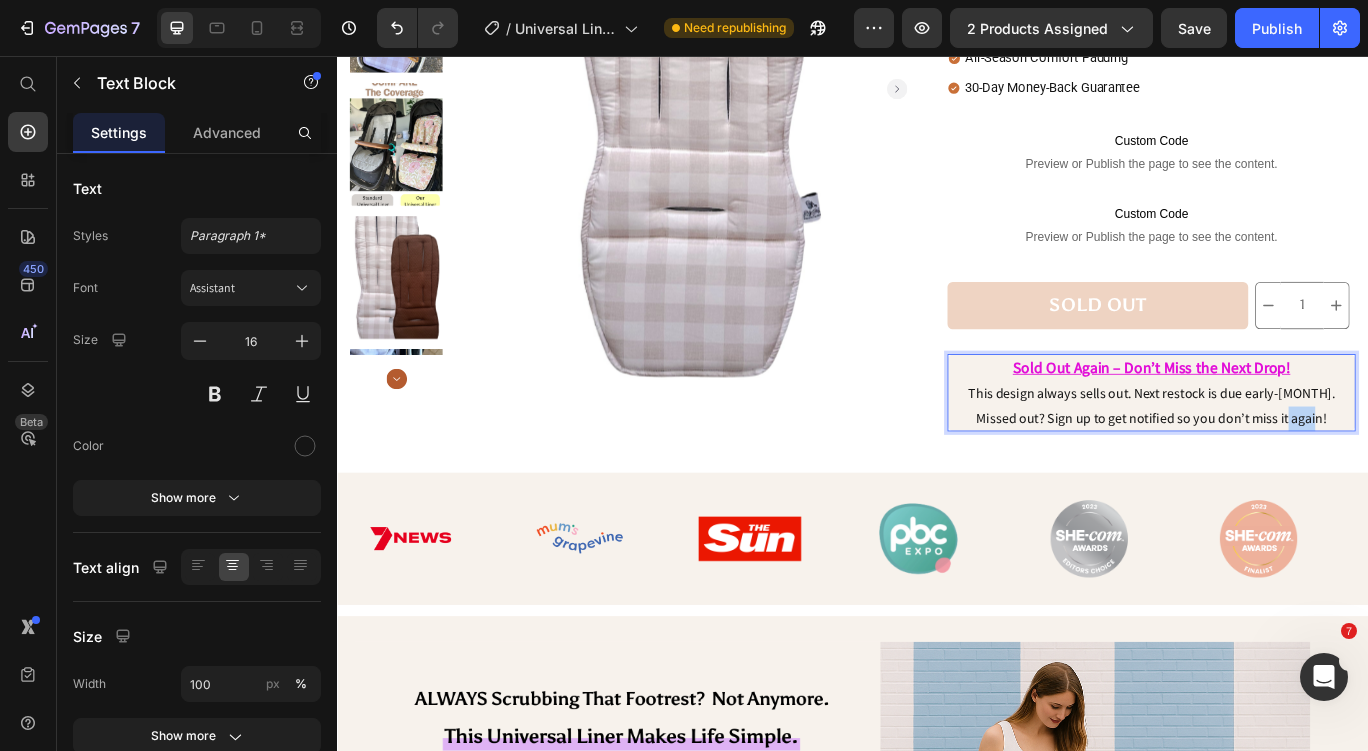click on "This design always sells out. Next restock is due early-[MONTH]. Missed out? Sign up to get notified so you don’t miss it again!" at bounding box center [1284, 464] 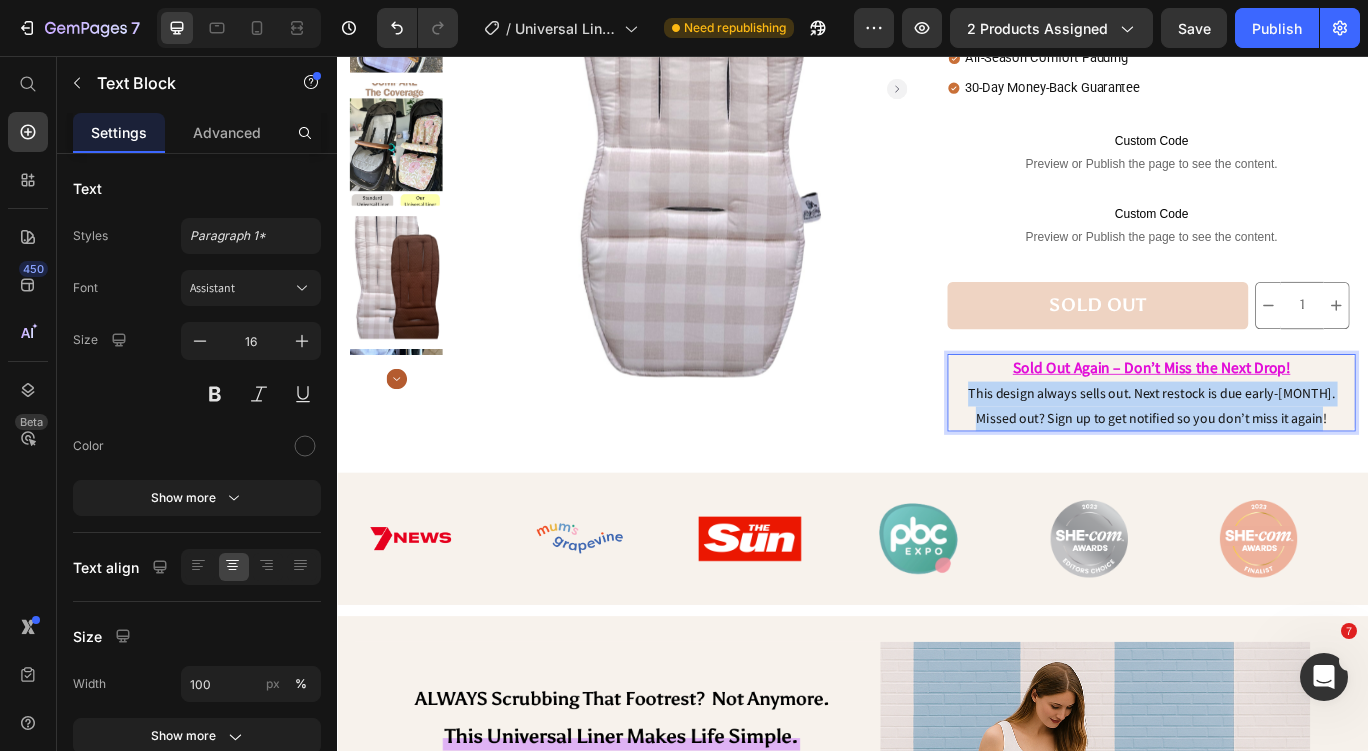 click on "This design always sells out. Next restock is due early-[MONTH]. Missed out? Sign up to get notified so you don’t miss it again!" at bounding box center (1284, 464) 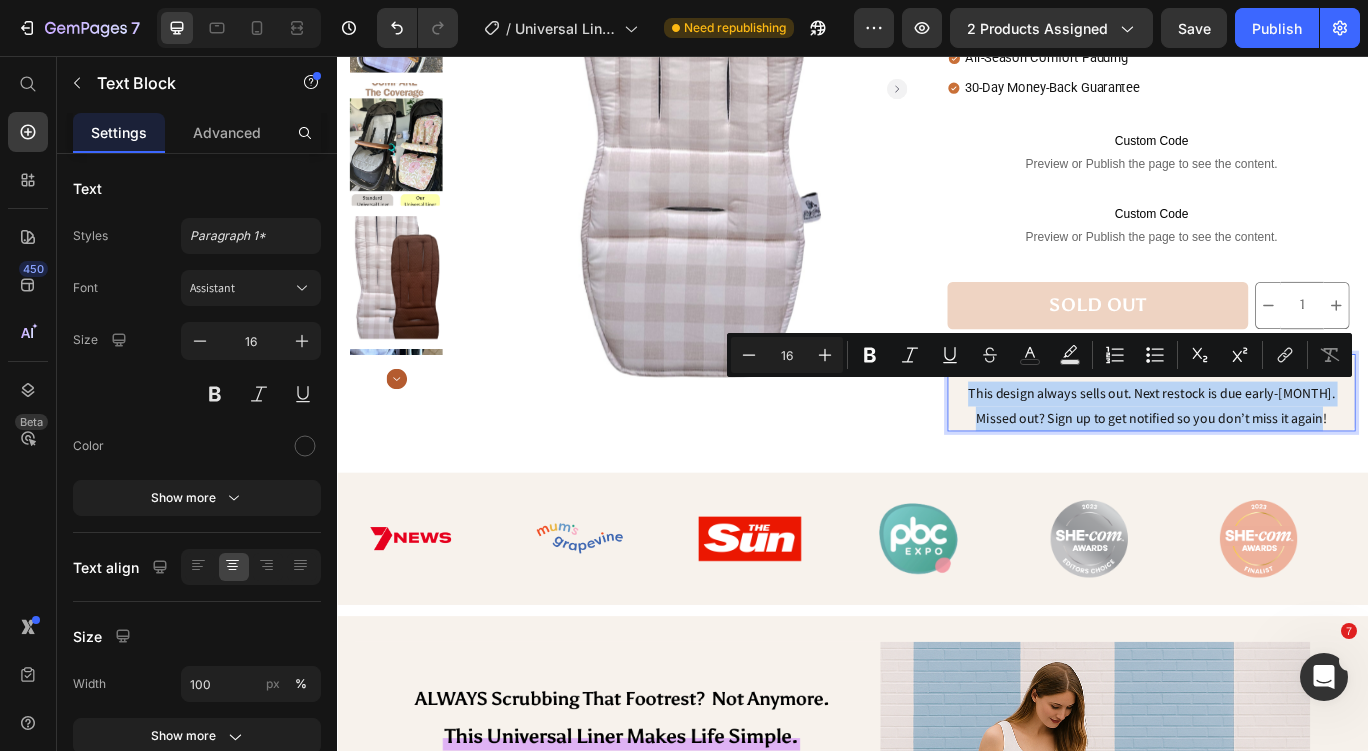 click on "This design always sells out. Next restock is due early-[MONTH]. Missed out? Sign up to get notified so you don’t miss it again!" at bounding box center [1284, 464] 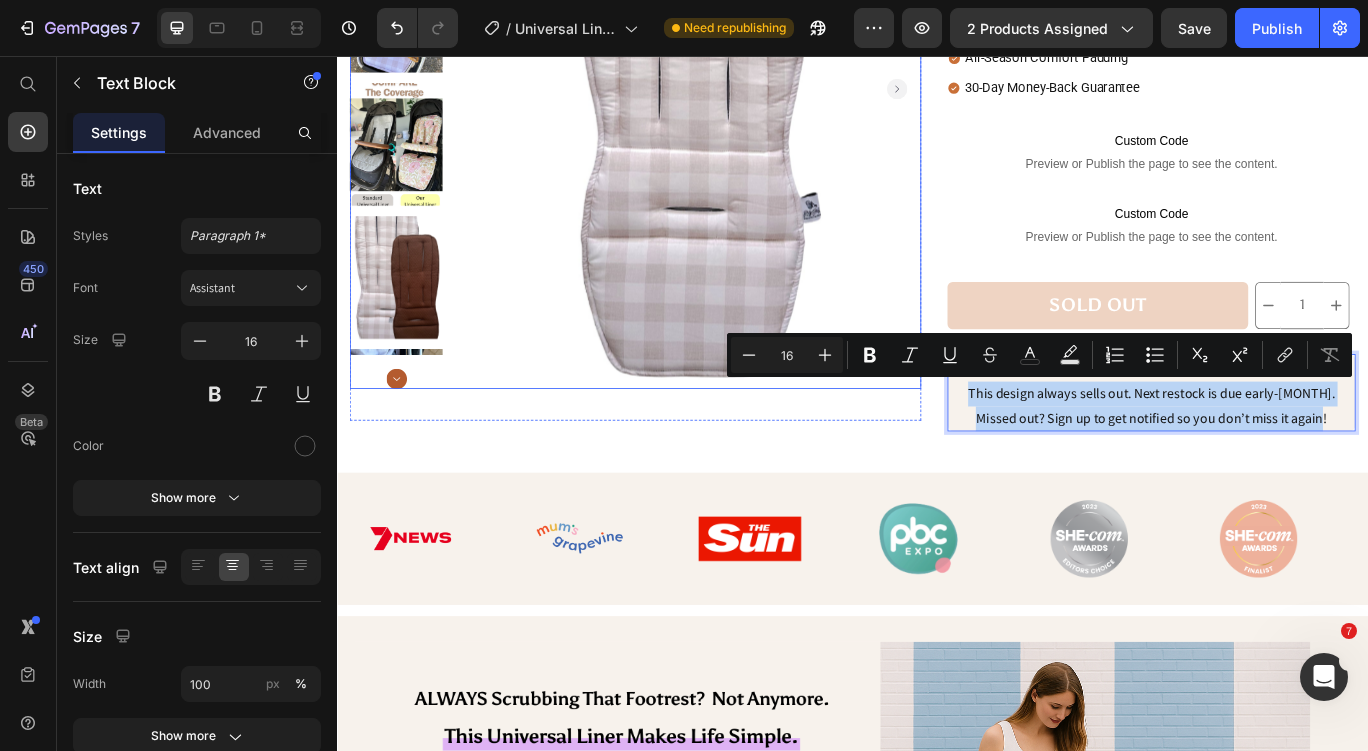 copy on "This design always sells out. Next restock is due early-[MONTH]. Missed out? Sign up to get notified so you don’t miss it again!" 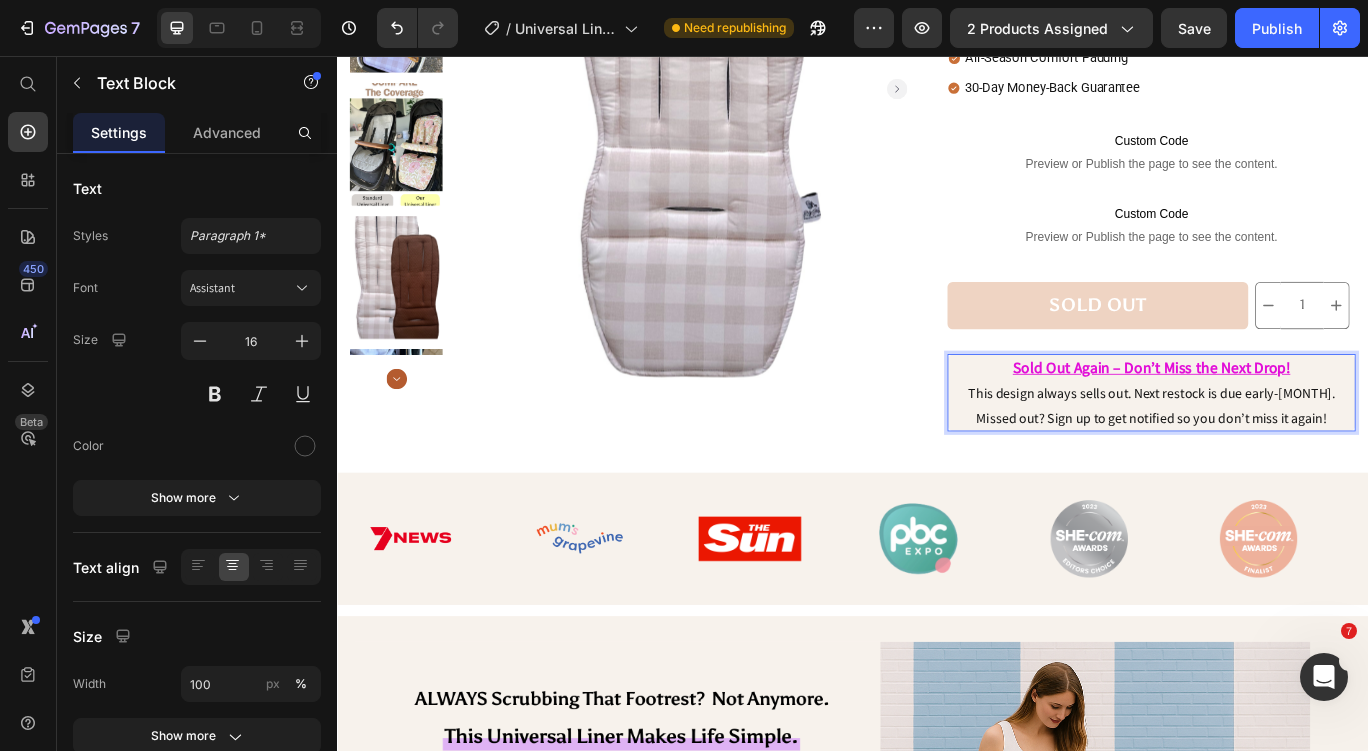 click on "This design always sells out. Next restock is due early-[MONTH]. Missed out? Sign up to get notified so you don’t miss it again!" at bounding box center (1284, 464) 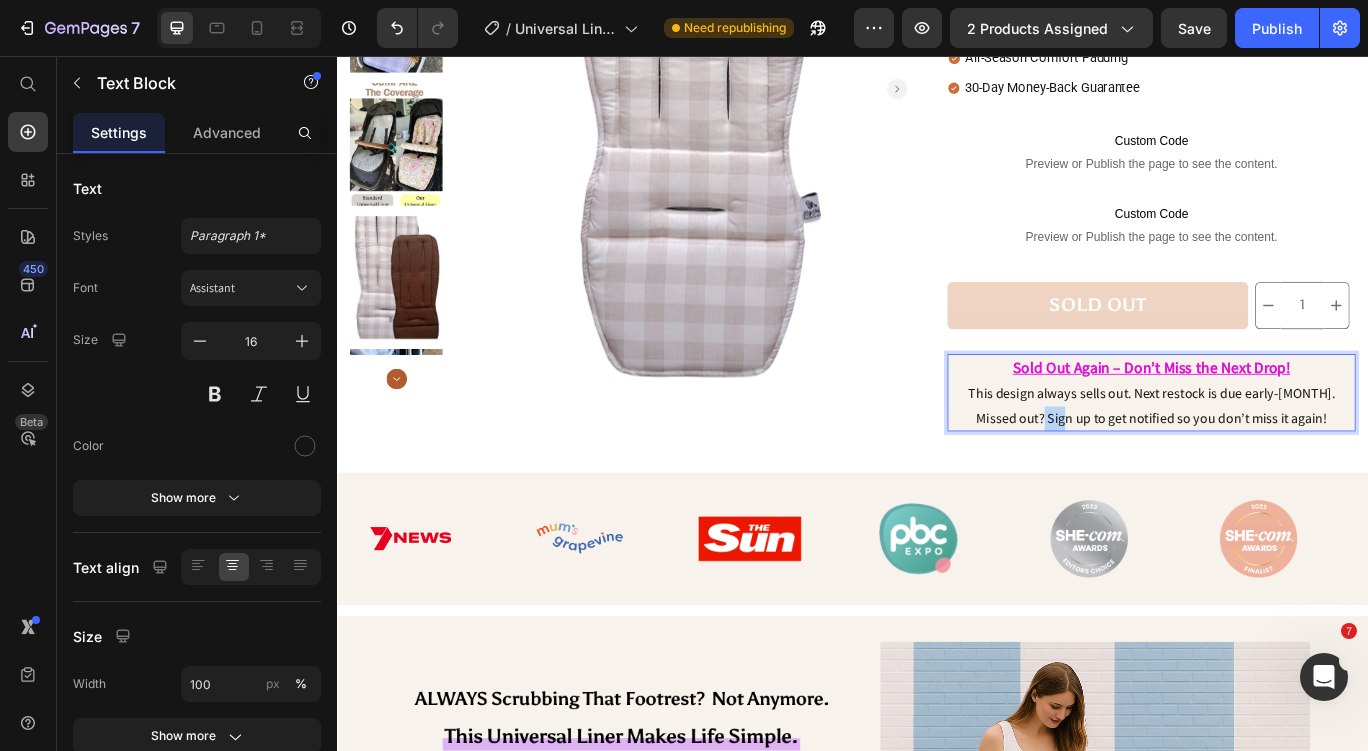 click on "This design always sells out. Next restock is due early-[MONTH]. Missed out? Sign up to get notified so you don’t miss it again!" at bounding box center [1284, 464] 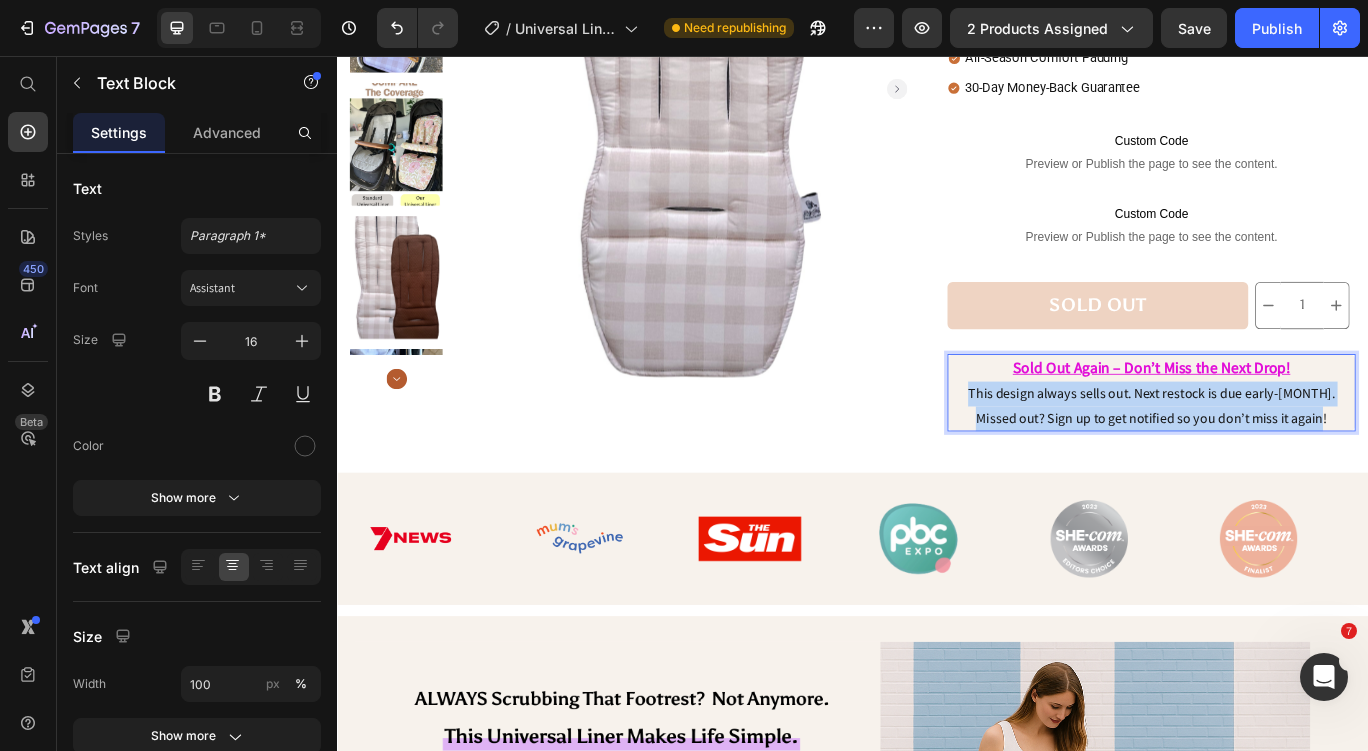 click on "This design always sells out. Next restock is due early-[MONTH]. Missed out? Sign up to get notified so you don’t miss it again!" at bounding box center [1284, 464] 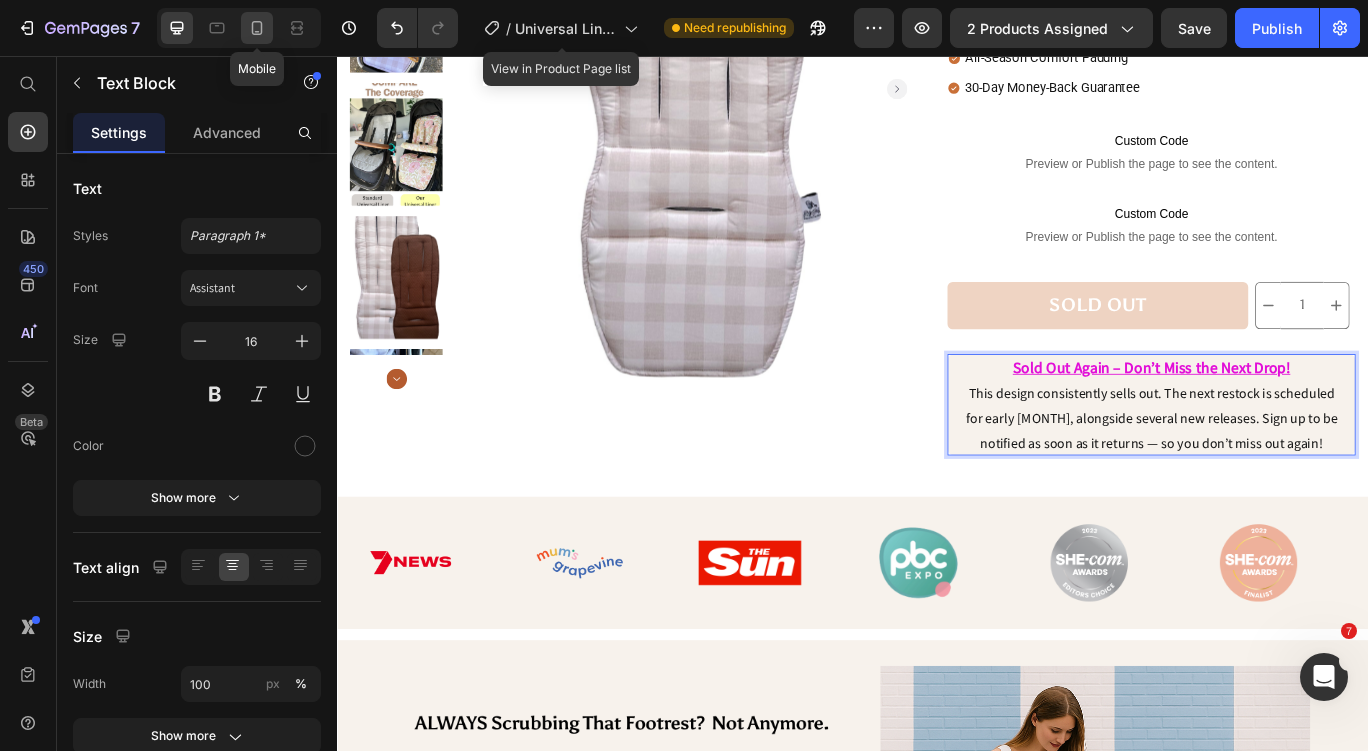 click 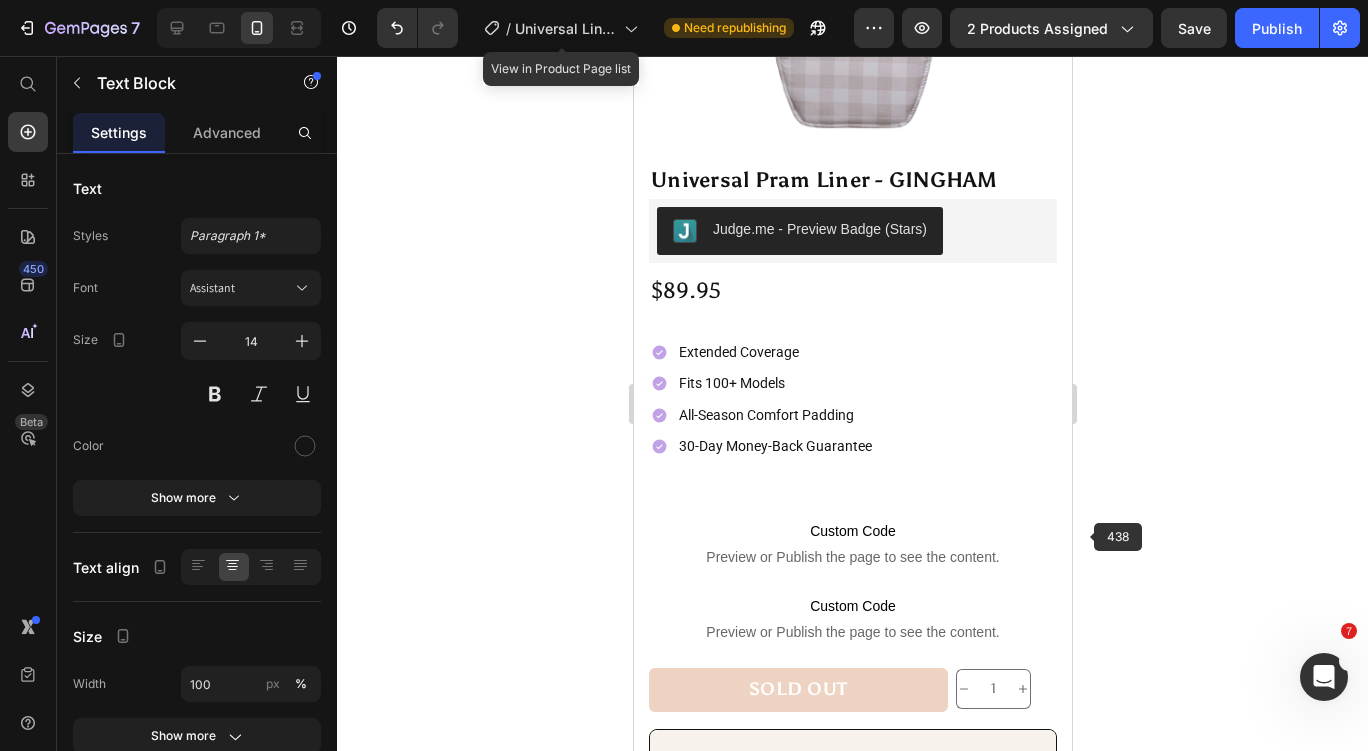 scroll, scrollTop: 345, scrollLeft: 0, axis: vertical 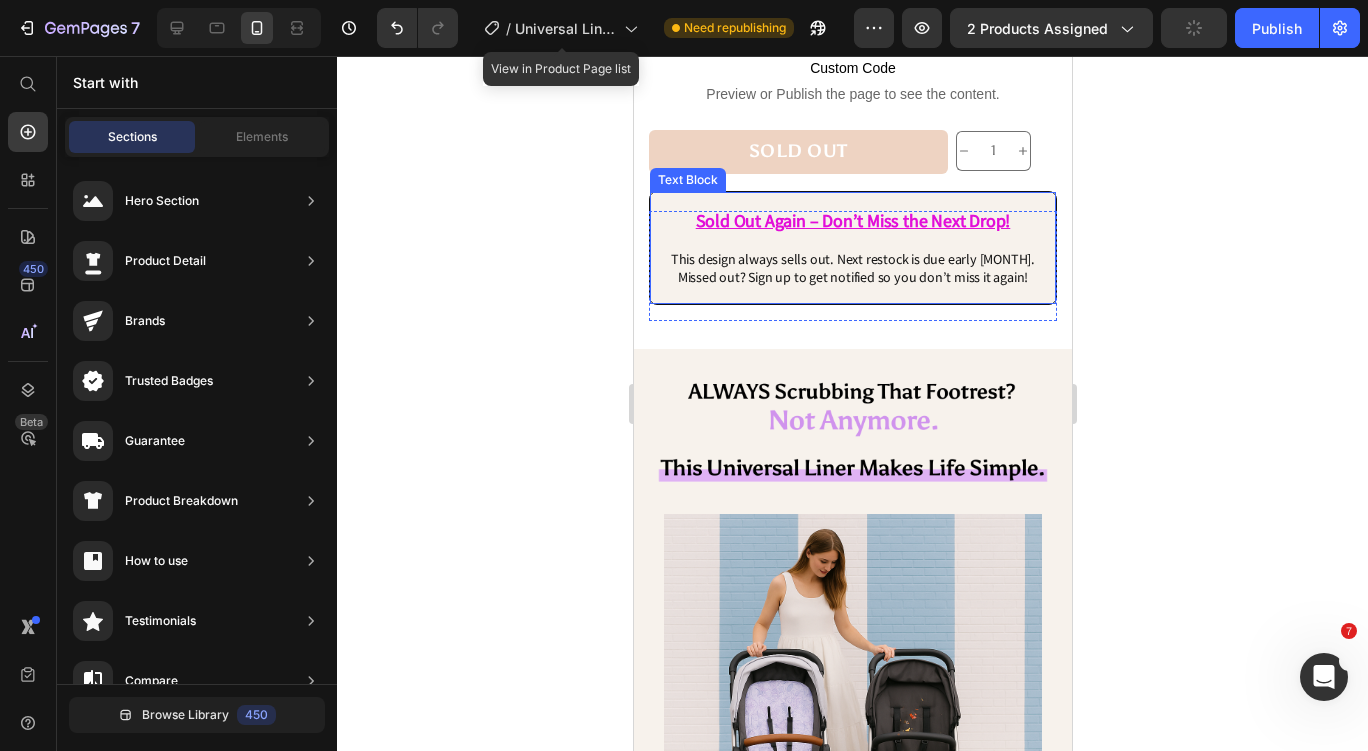 click on "This design always sells out. Next restock is due early [MONTH]. Missed out? Sign up to get notified so you don’t miss it again!" at bounding box center [852, 268] 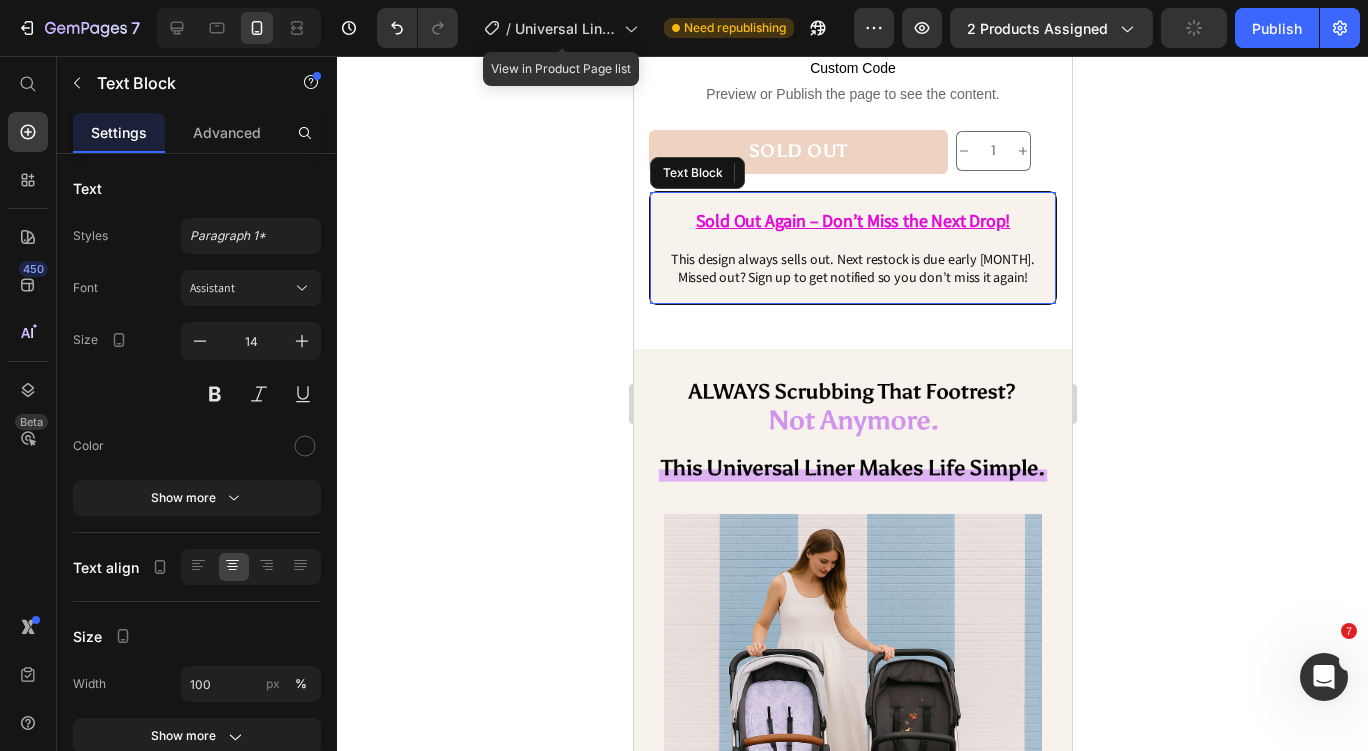 click on "This design always sells out. Next restock is due early [MONTH]. Missed out? Sign up to get notified so you don’t miss it again!" at bounding box center [852, 268] 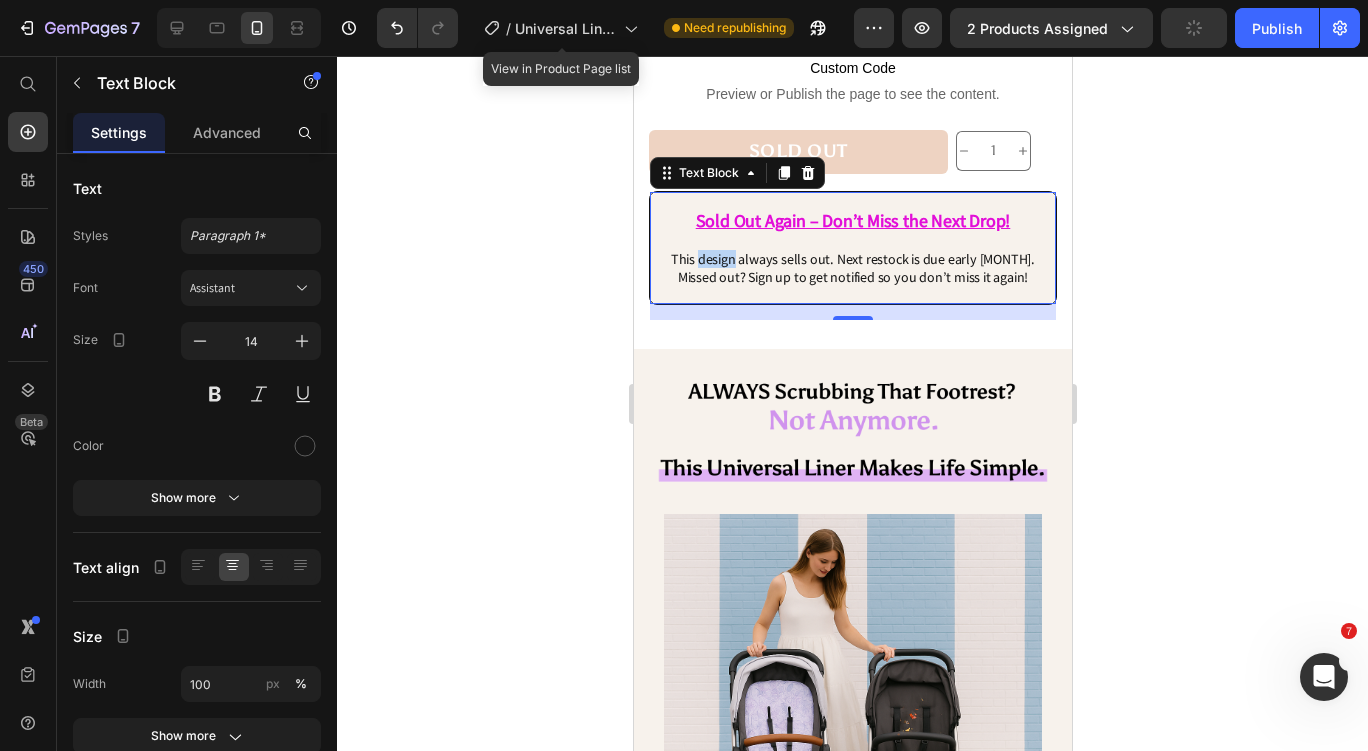 click on "This design always sells out. Next restock is due early [MONTH]. Missed out? Sign up to get notified so you don’t miss it again!" at bounding box center (852, 268) 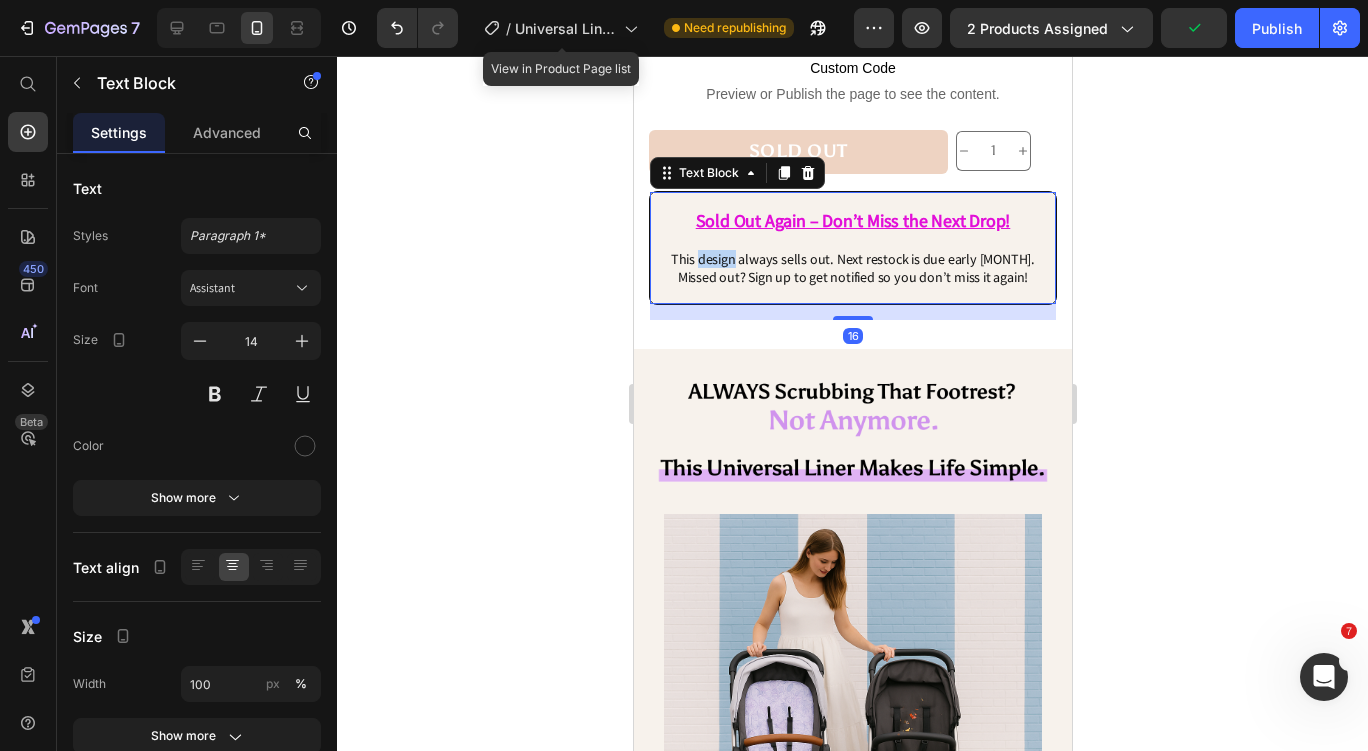 click on "This design always sells out. Next restock is due early [MONTH]. Missed out? Sign up to get notified so you don’t miss it again!" at bounding box center (852, 268) 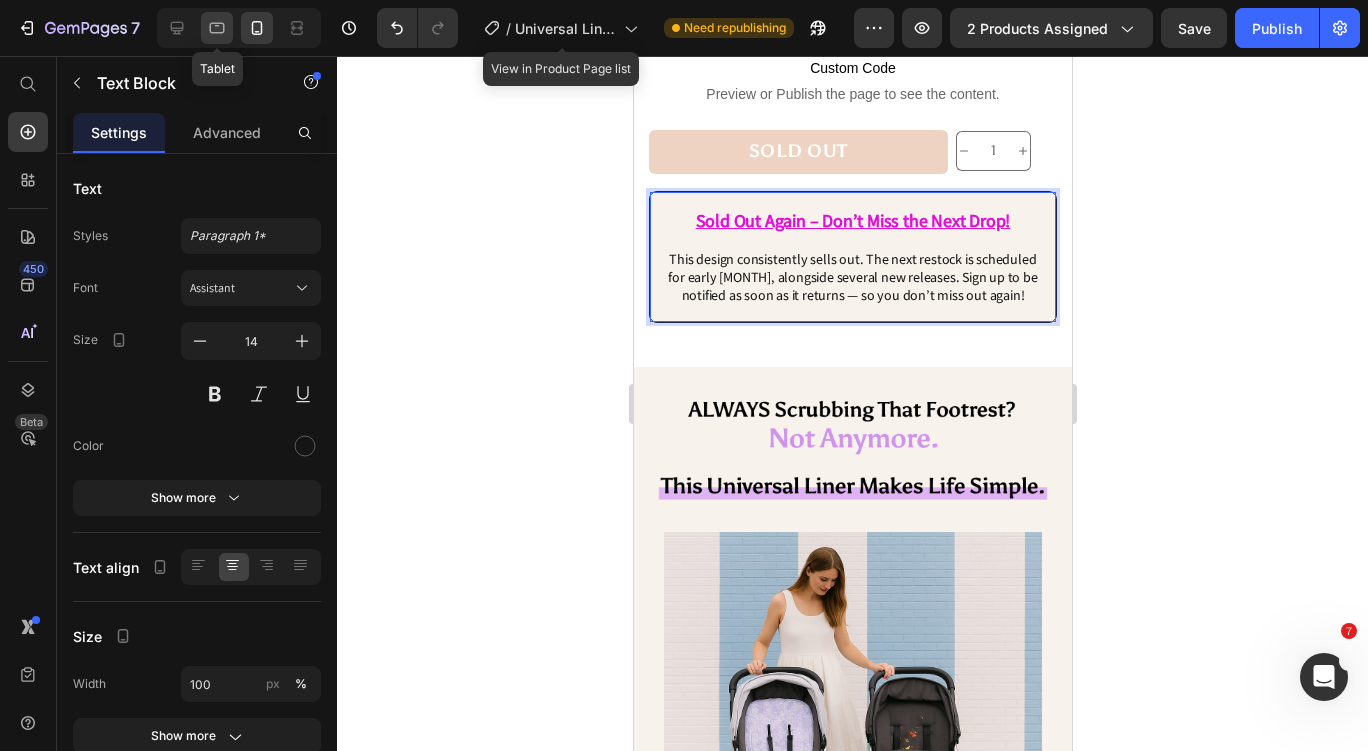 click 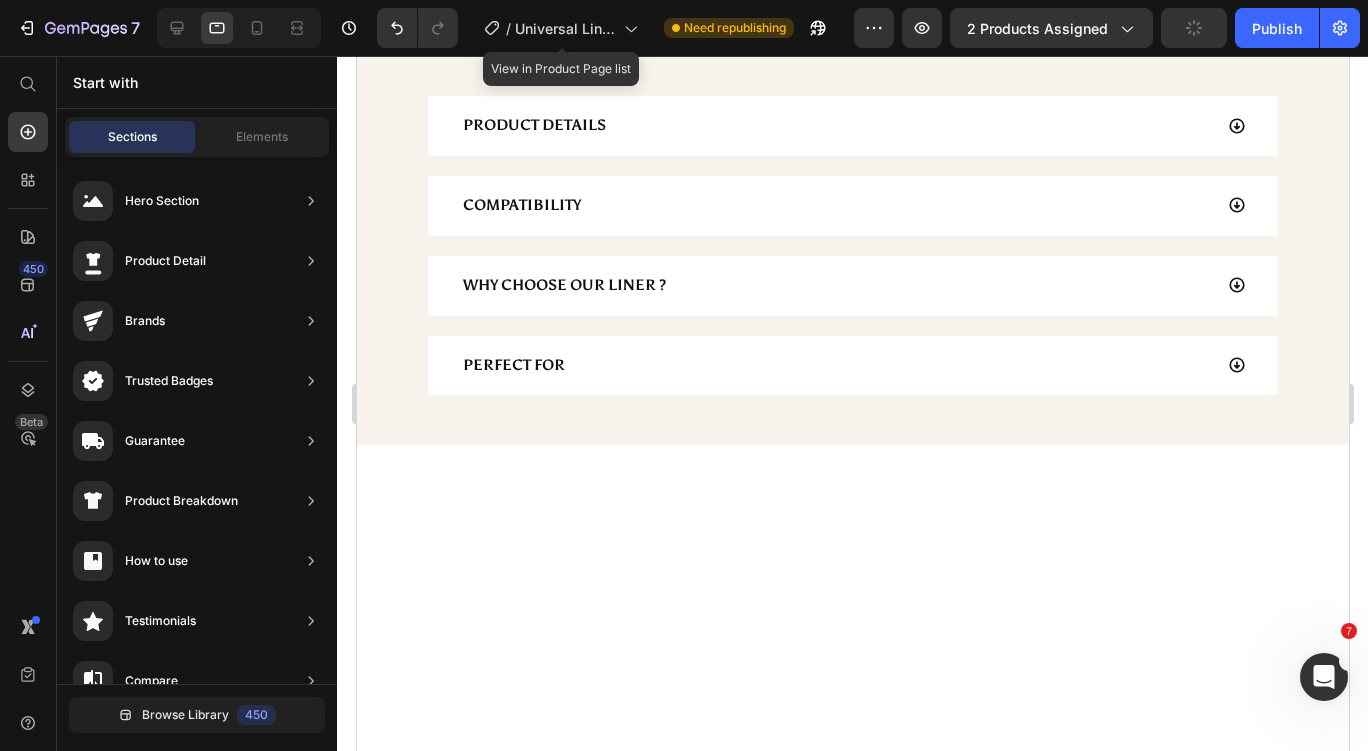 scroll, scrollTop: 333, scrollLeft: 0, axis: vertical 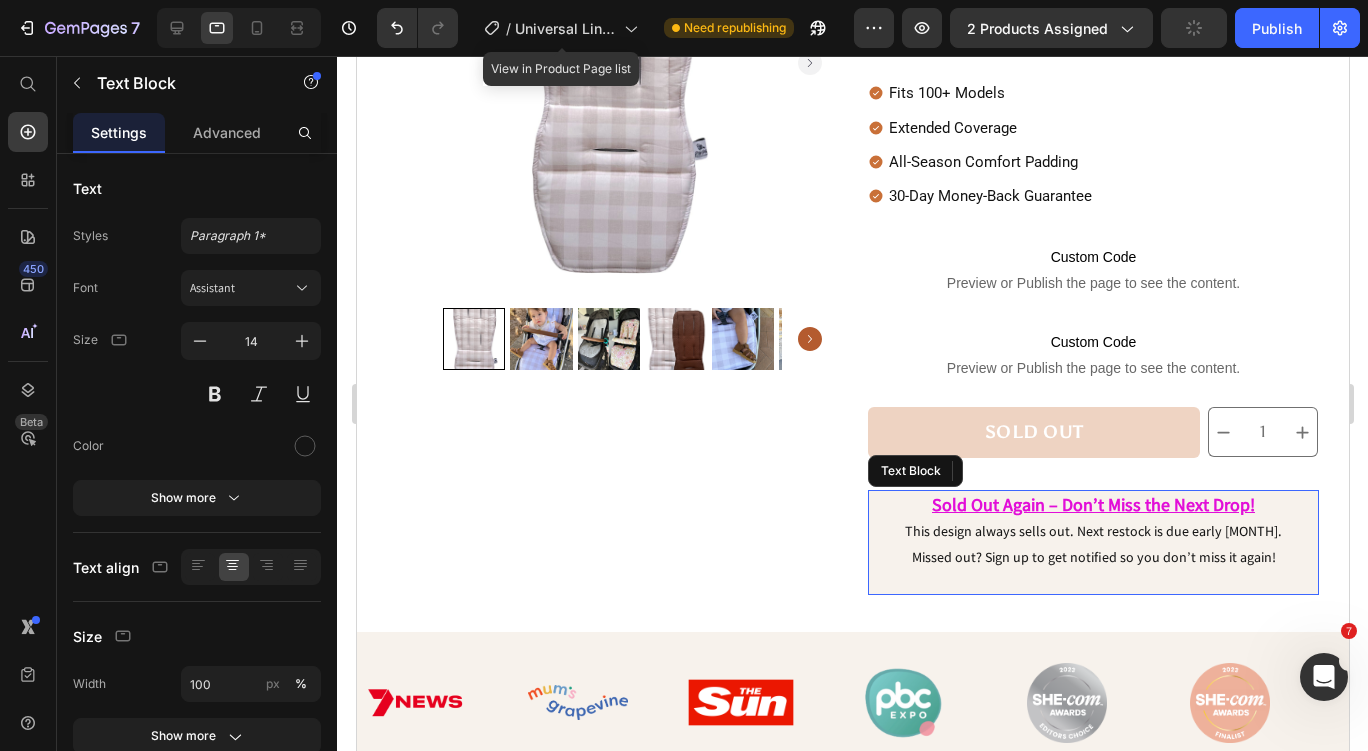 click on "This design always sells out. Next restock is due early [MONTH]. Missed out? Sign up to get notified so you don’t miss it again!" at bounding box center (1092, 544) 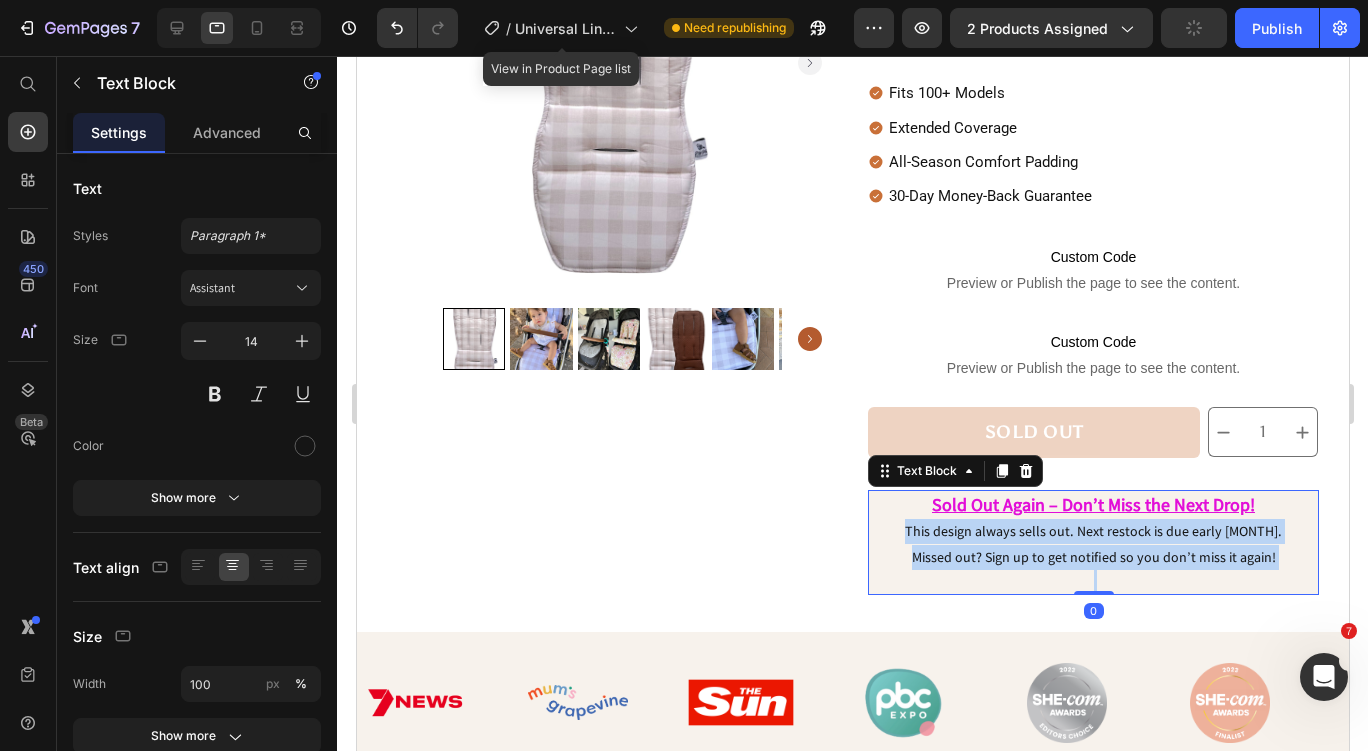 click on "This design always sells out. Next restock is due early [MONTH]. Missed out? Sign up to get notified so you don’t miss it again!" at bounding box center [1092, 544] 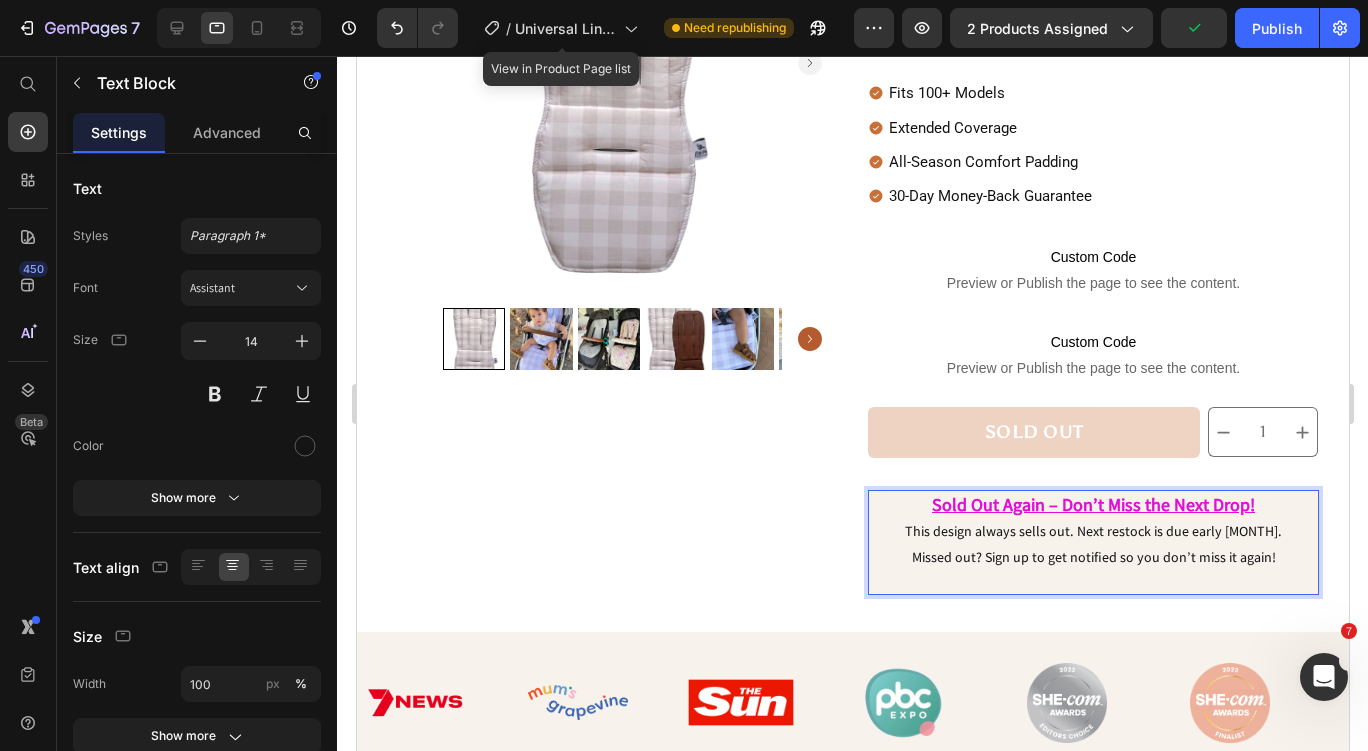 click on "This design always sells out. Next restock is due early [MONTH]. Missed out? Sign up to get notified so you don’t miss it again!" at bounding box center [1092, 544] 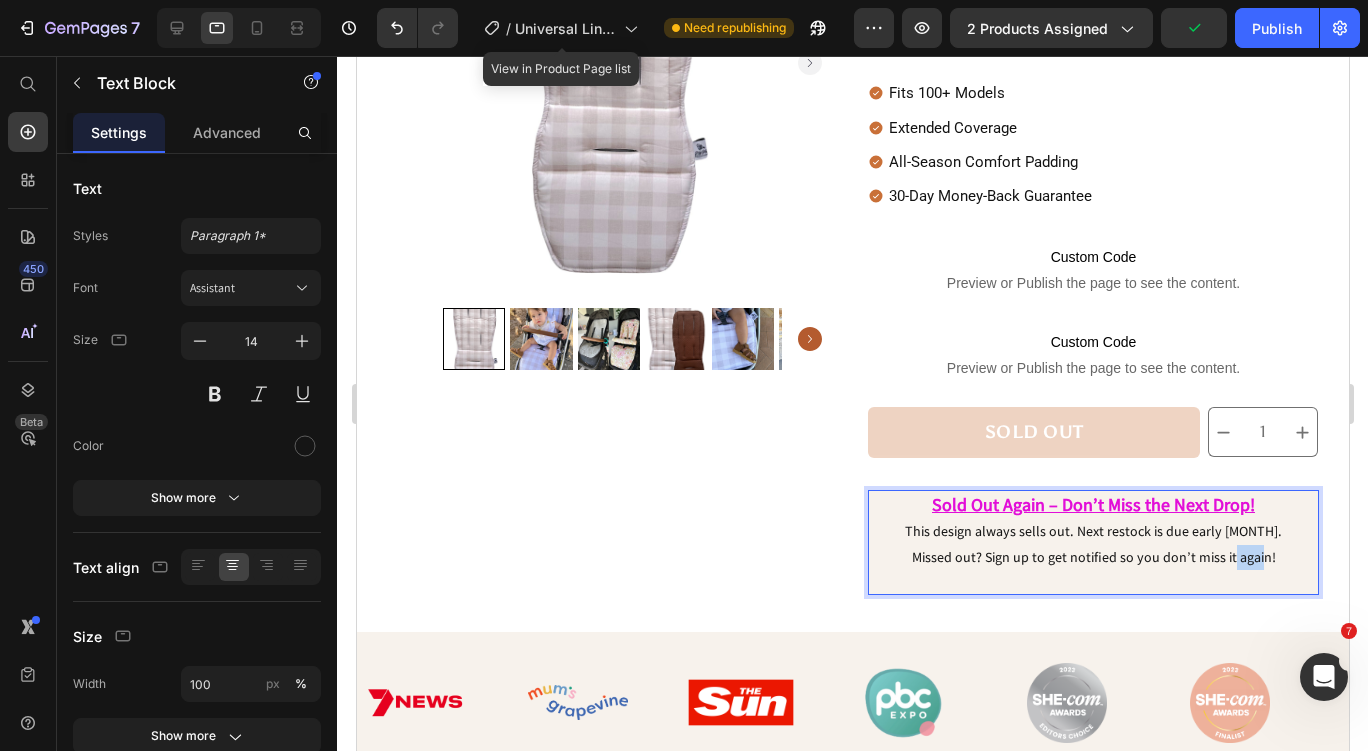 click on "This design always sells out. Next restock is due early [MONTH]. Missed out? Sign up to get notified so you don’t miss it again!" at bounding box center (1092, 544) 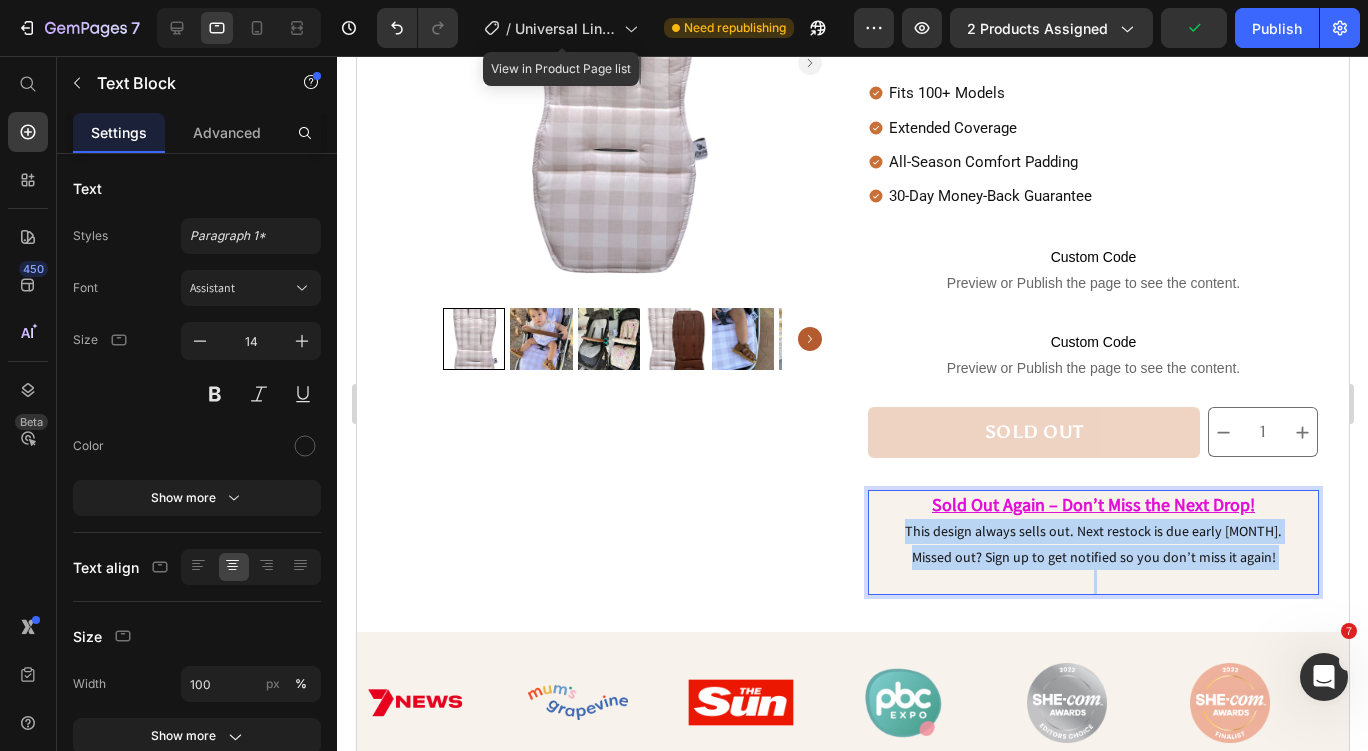 click on "This design always sells out. Next restock is due early [MONTH]. Missed out? Sign up to get notified so you don’t miss it again!" at bounding box center (1092, 544) 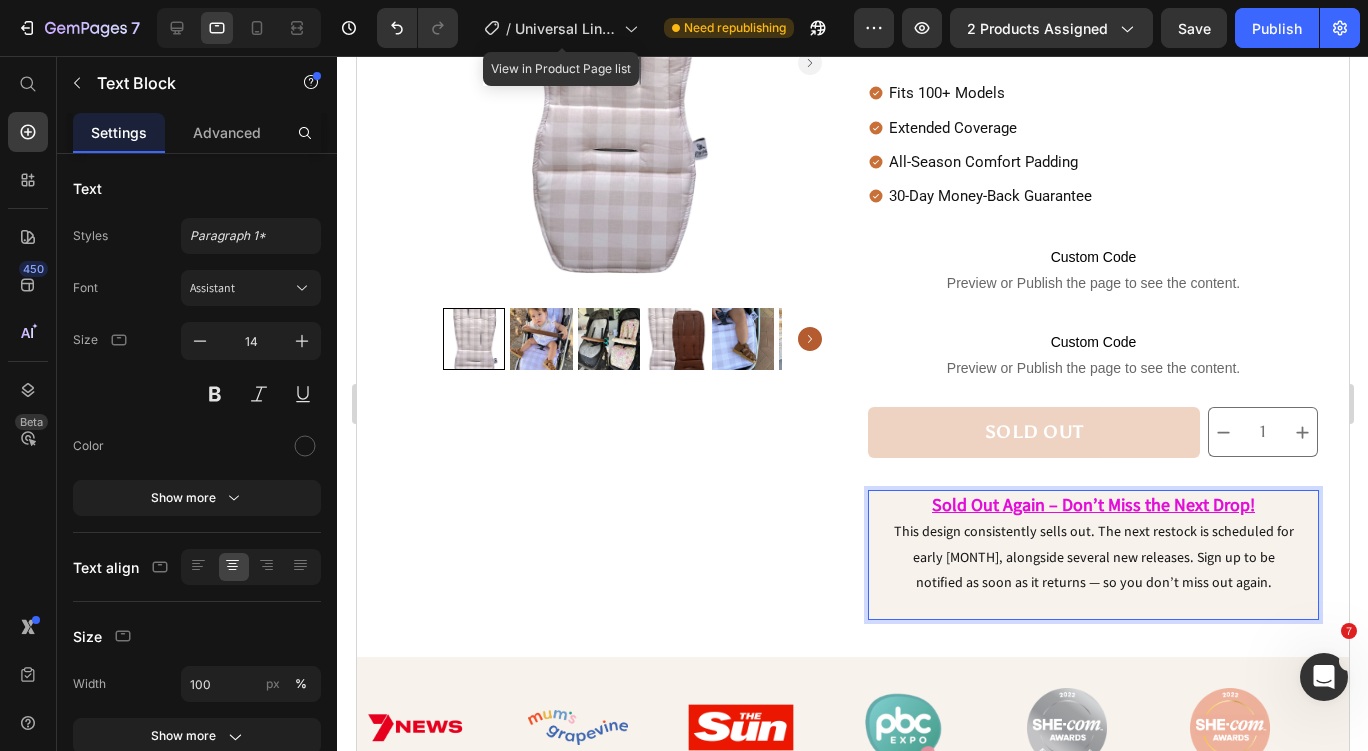 click on "Version history / Universal Liners l SOLD OUT l [MONTH] [YEAR] View in Product Page list Need republishing Preview [NUMBER] products assigned Save Publish" 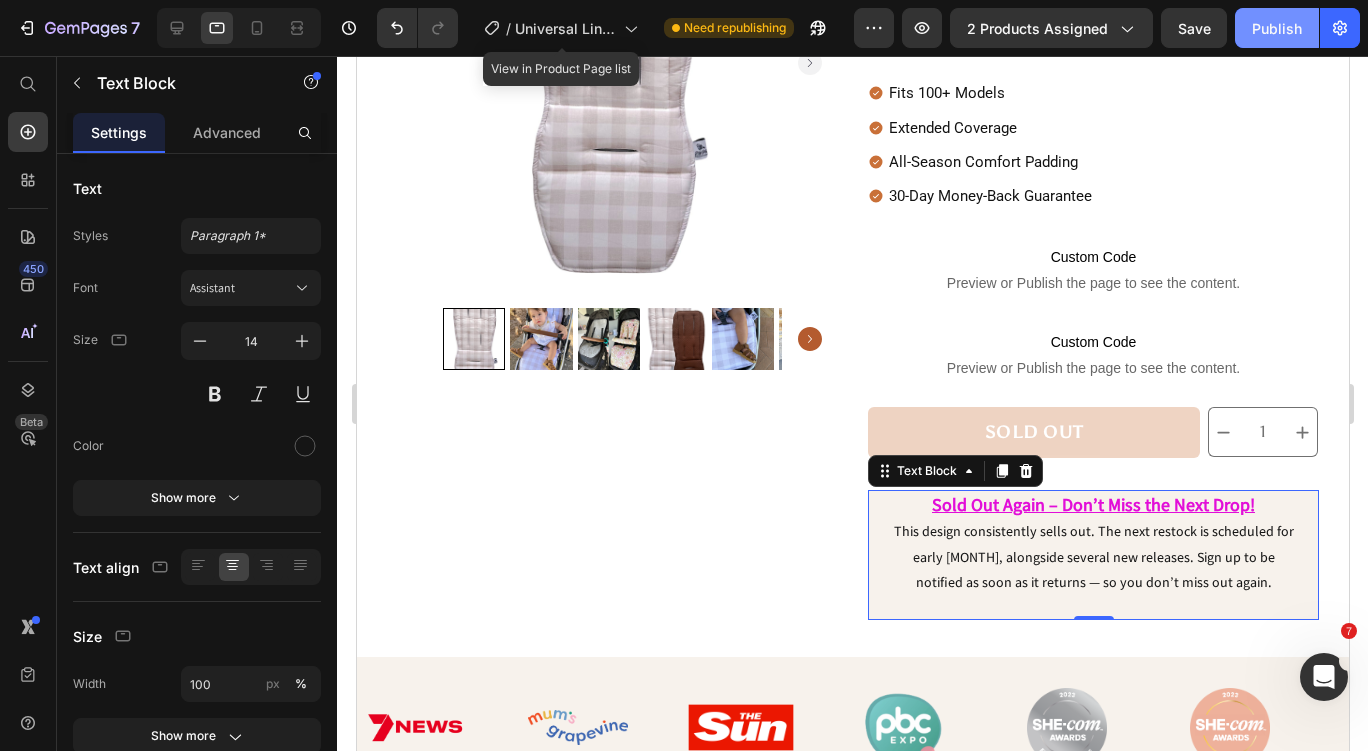 click on "Publish" at bounding box center (1277, 28) 